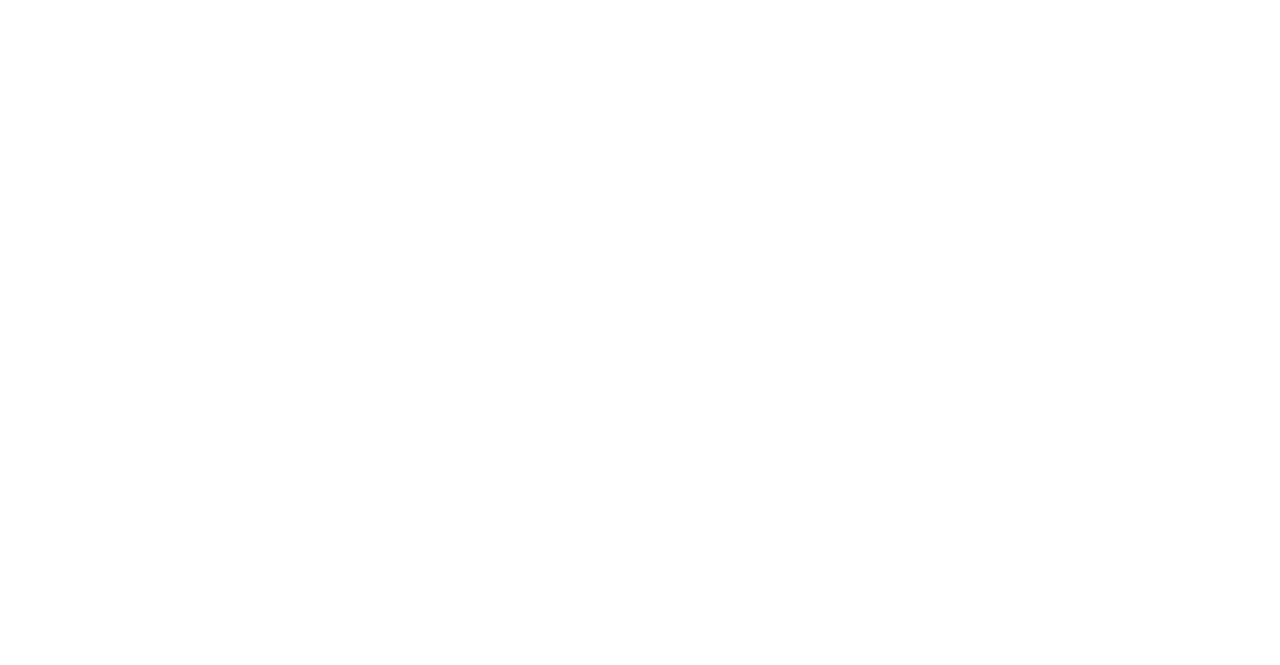 scroll, scrollTop: 0, scrollLeft: 0, axis: both 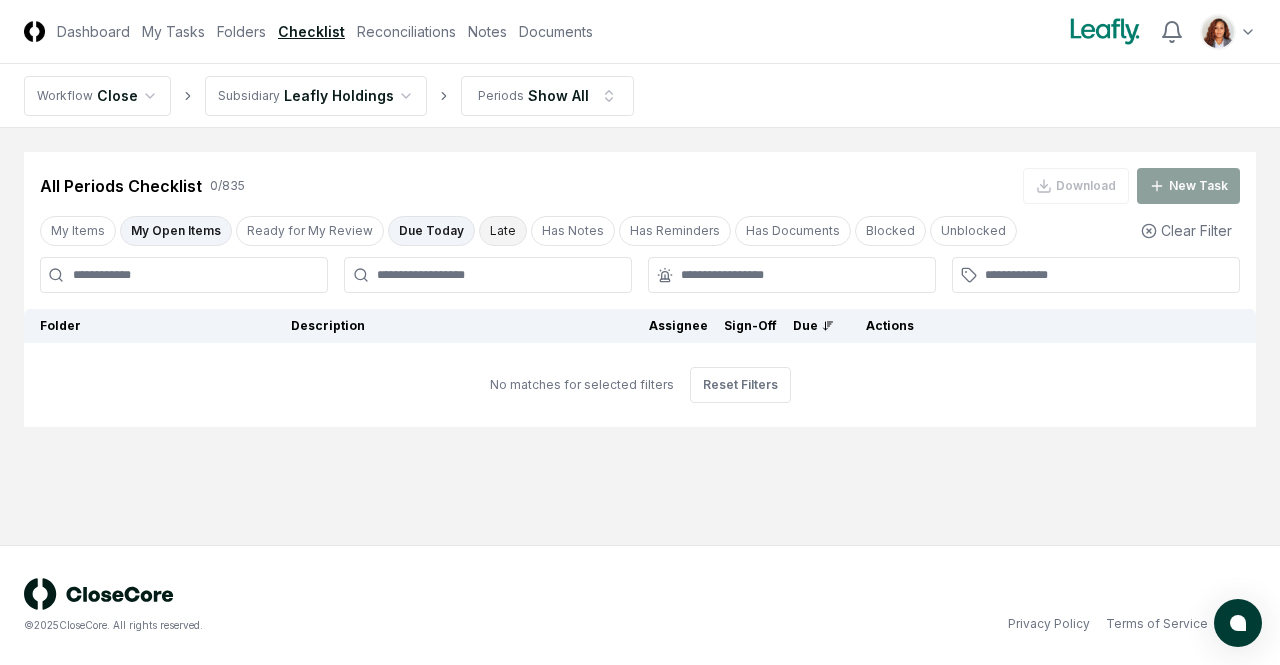 click on "Late" at bounding box center [503, 231] 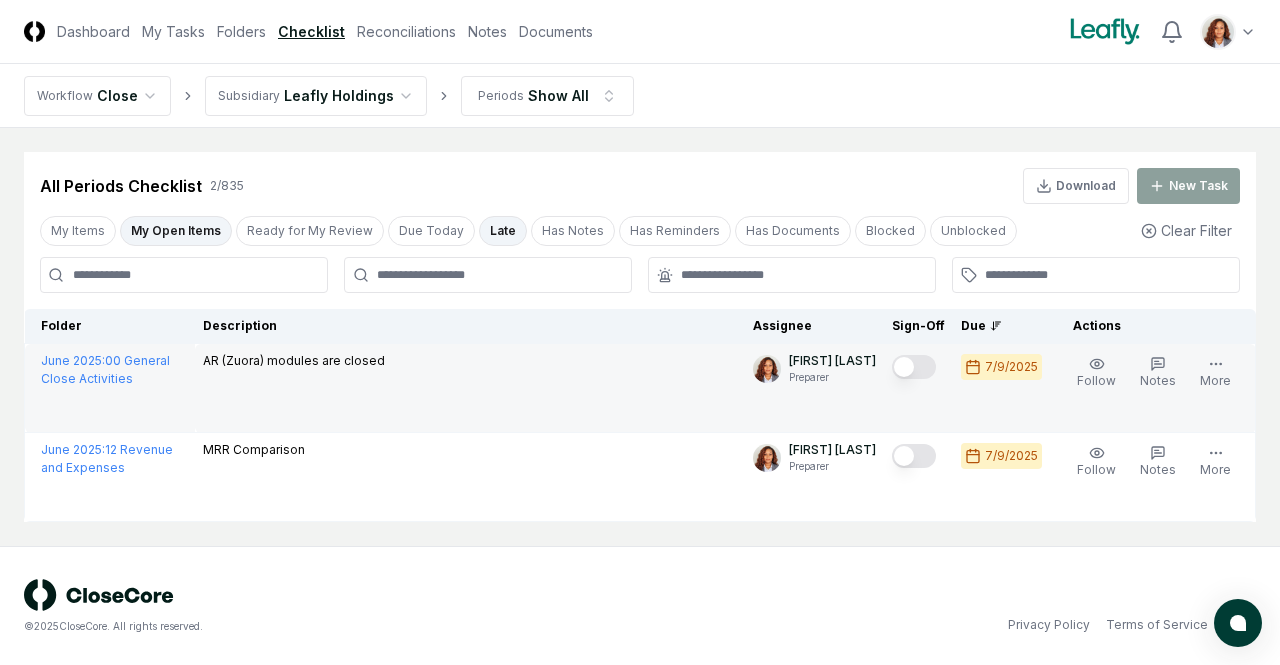 click at bounding box center [914, 367] 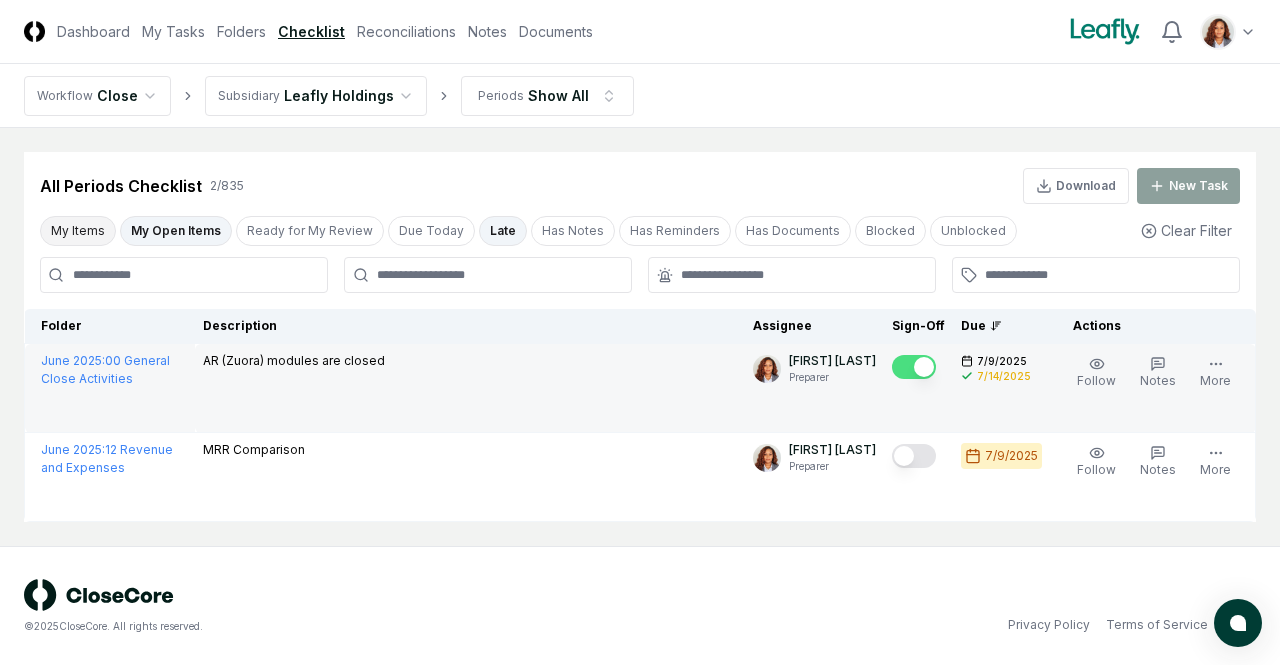 click on "My Items" at bounding box center (78, 231) 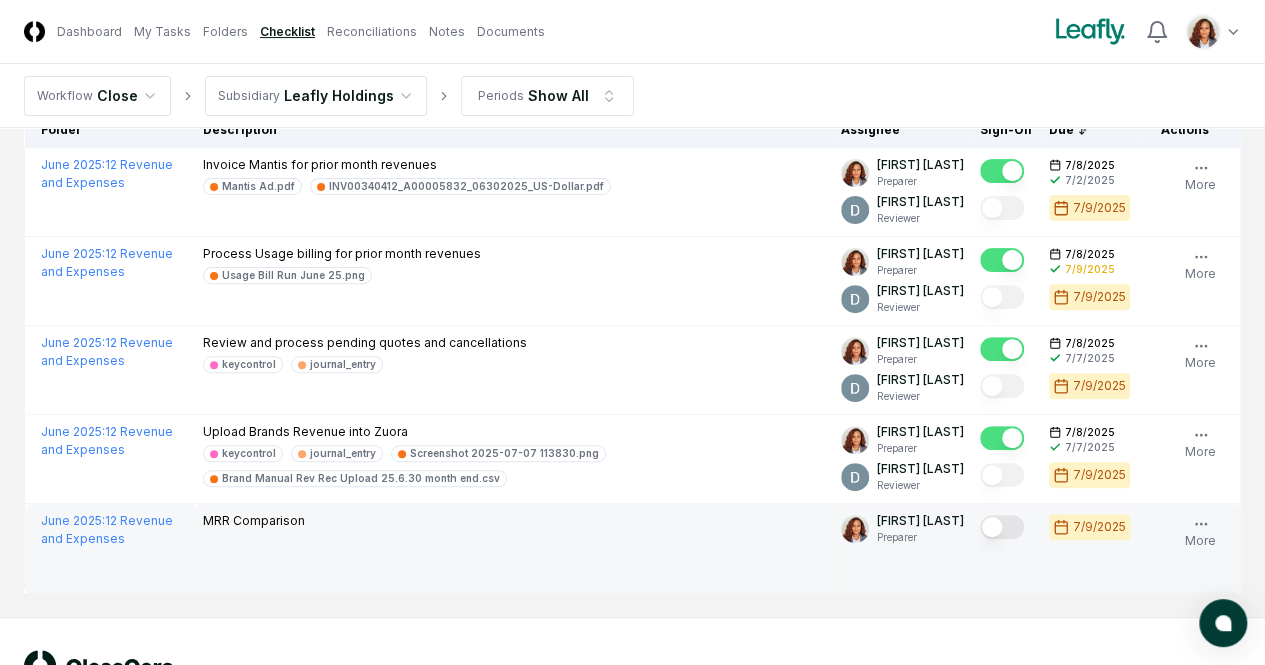 scroll, scrollTop: 265, scrollLeft: 0, axis: vertical 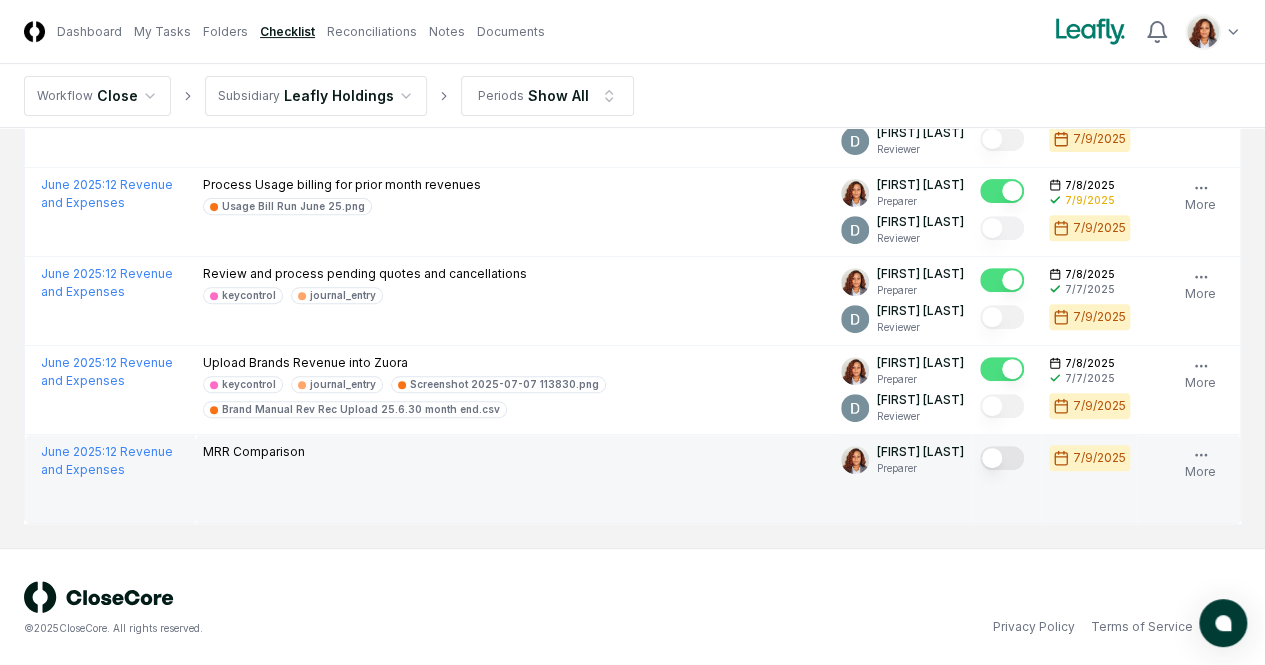 click at bounding box center (1002, 458) 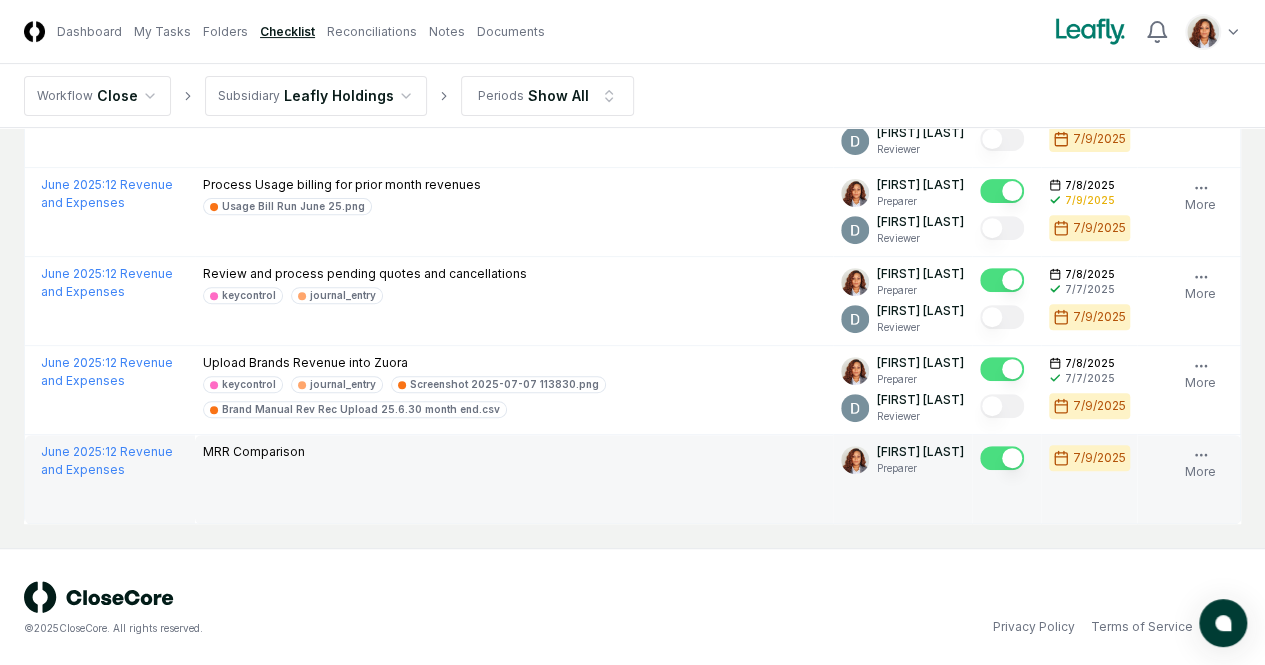 click on "Notes" at bounding box center (0, 0) 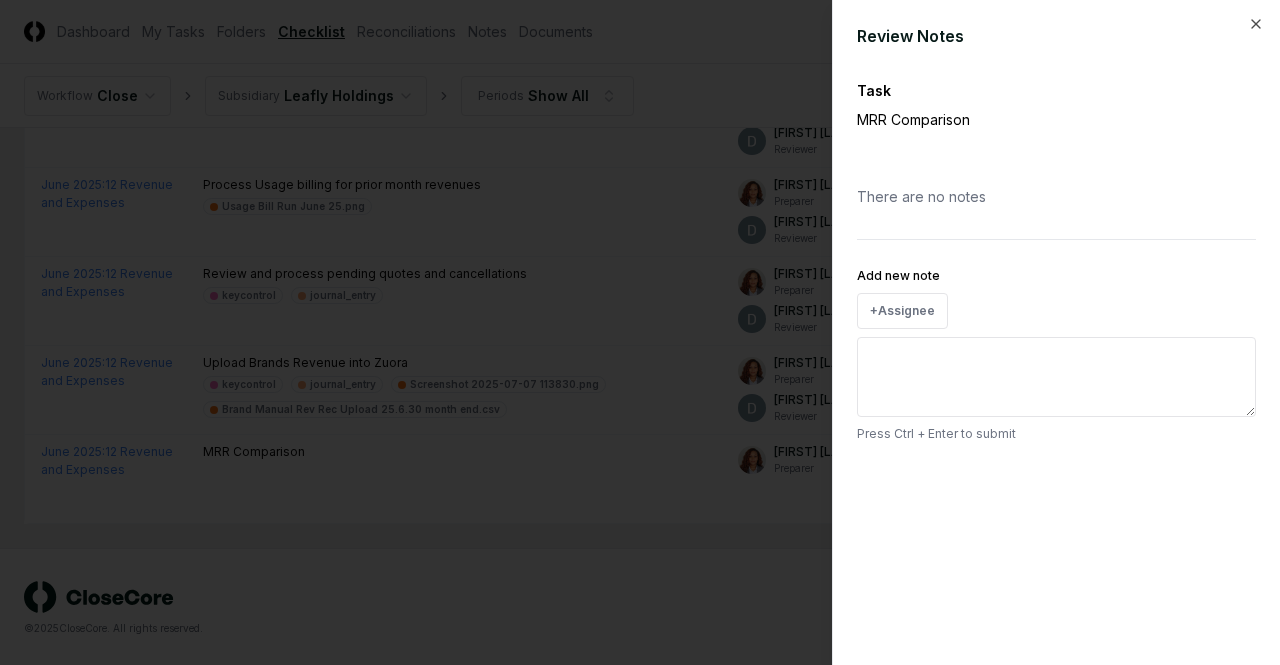 click on "There are no notes" at bounding box center [1056, 196] 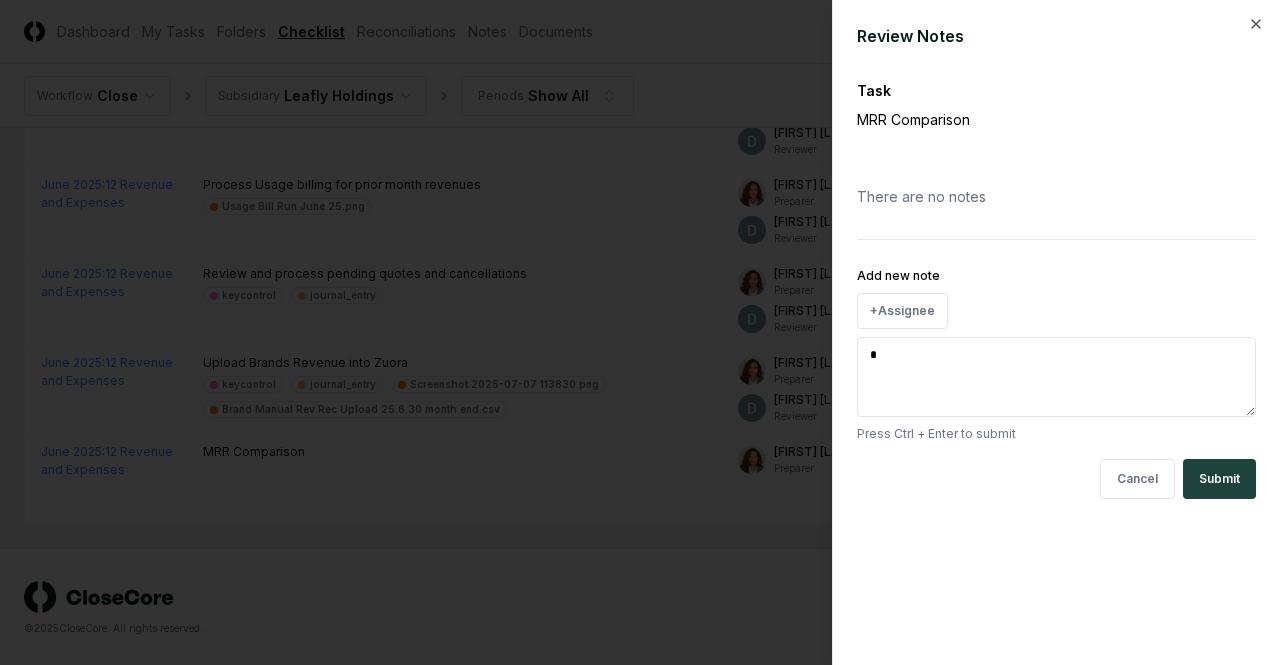 type on "**" 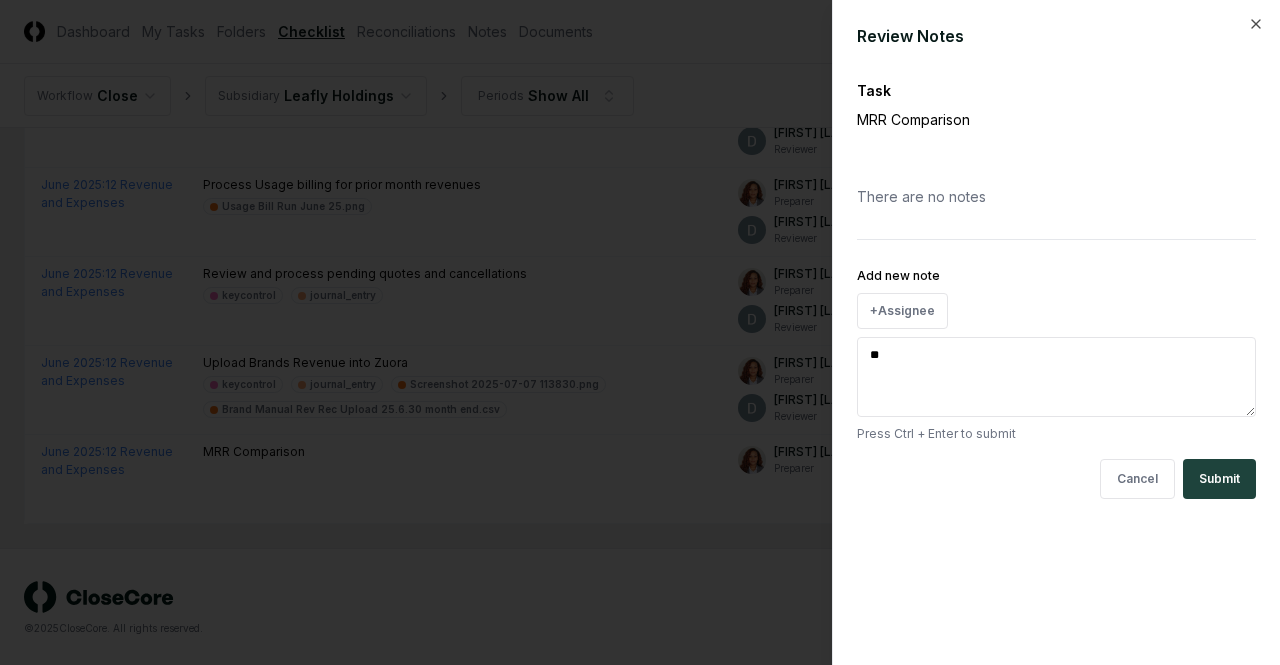 type on "***" 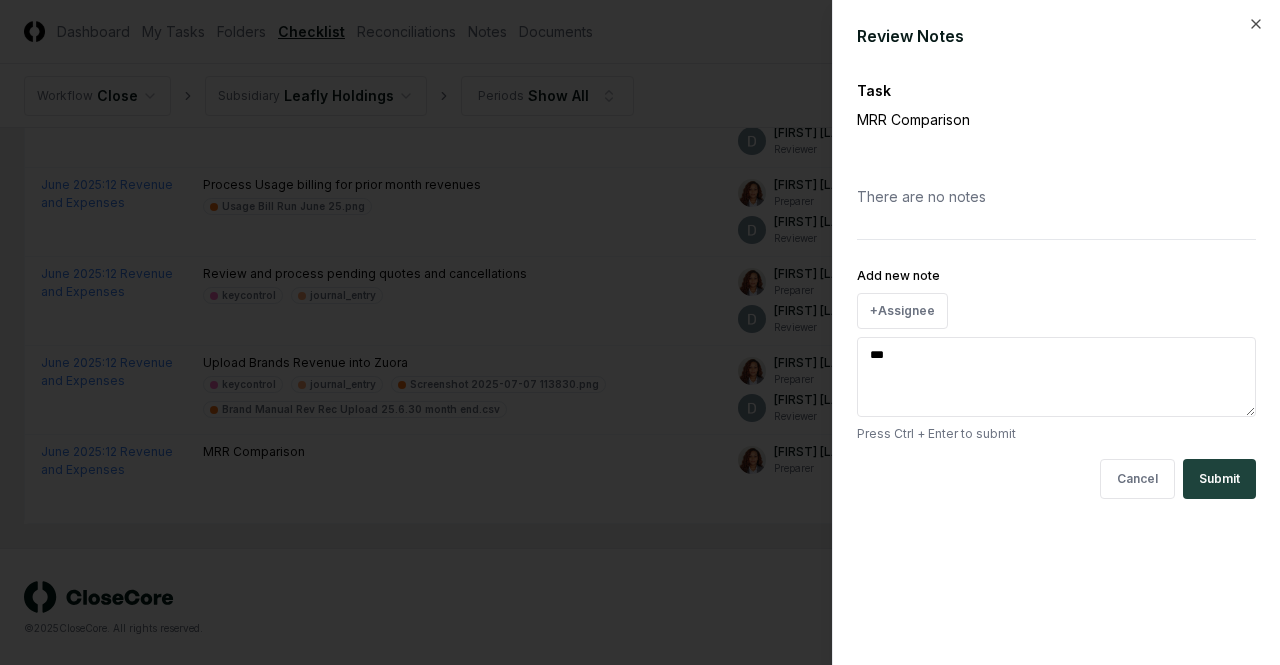 type on "****" 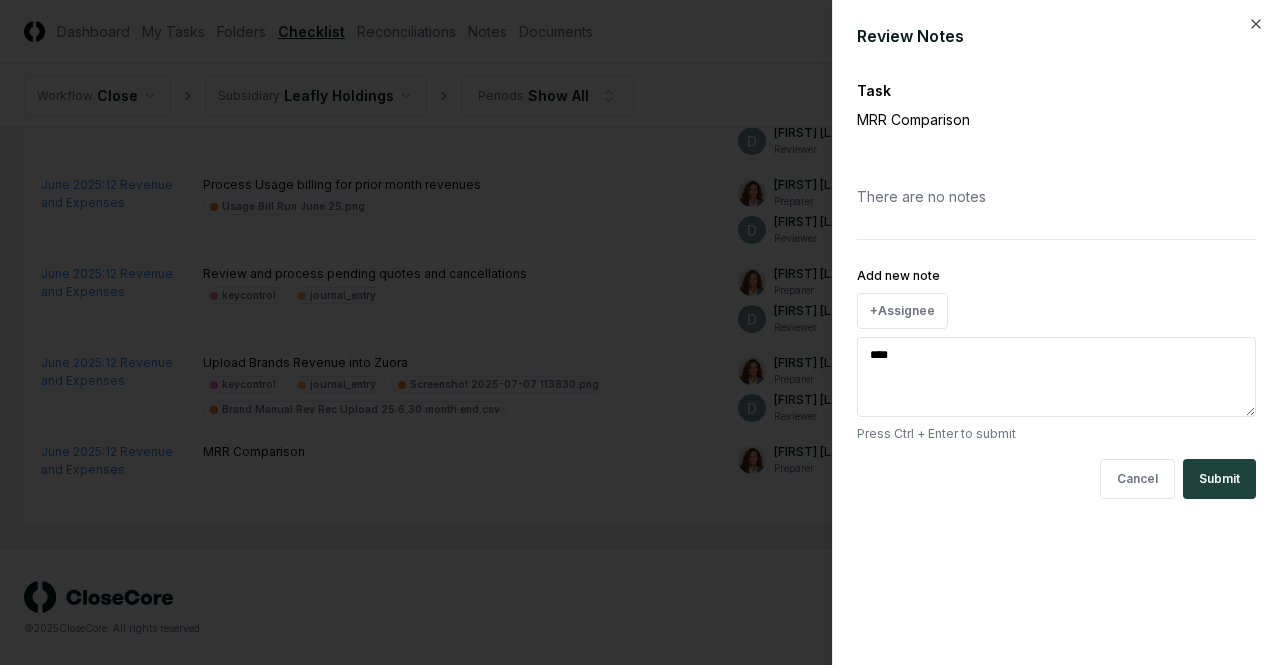 type on "****" 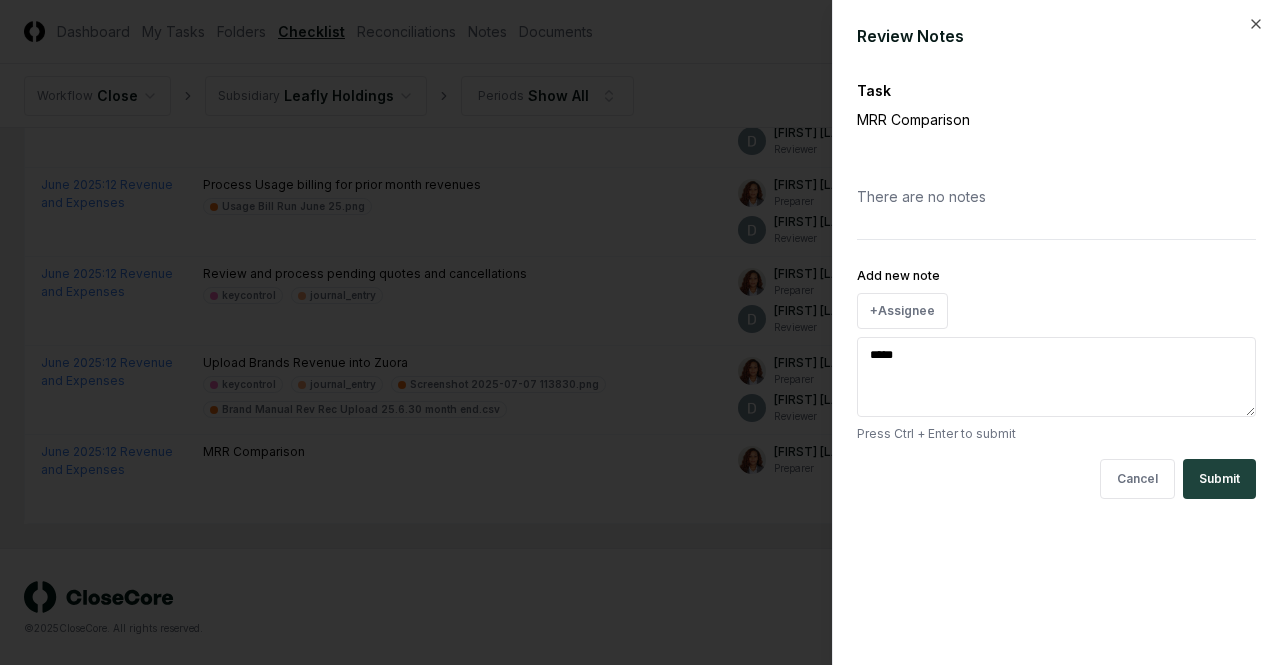 type on "******" 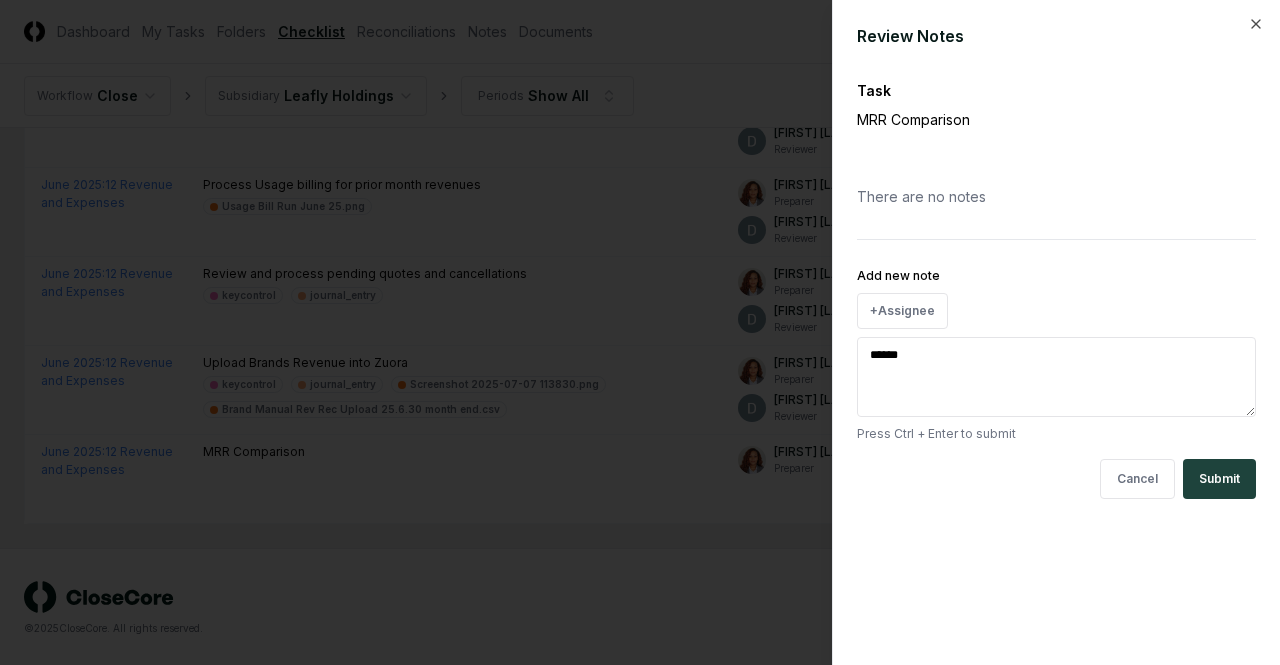 type on "*******" 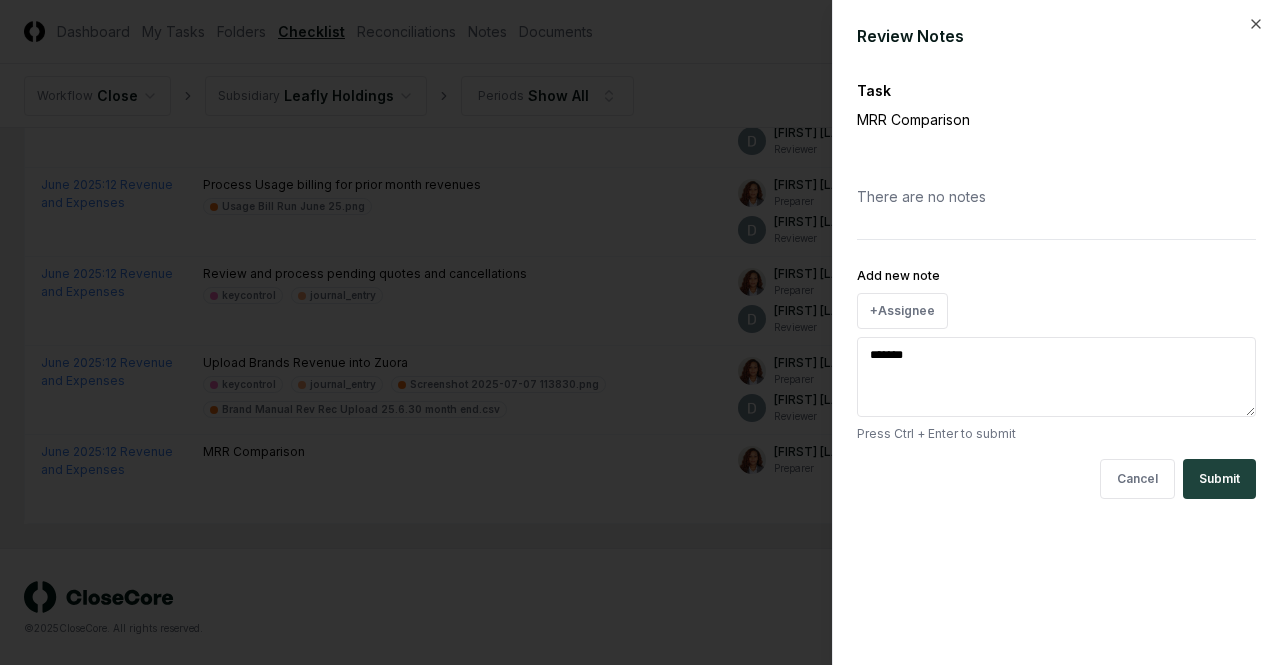 type on "*******" 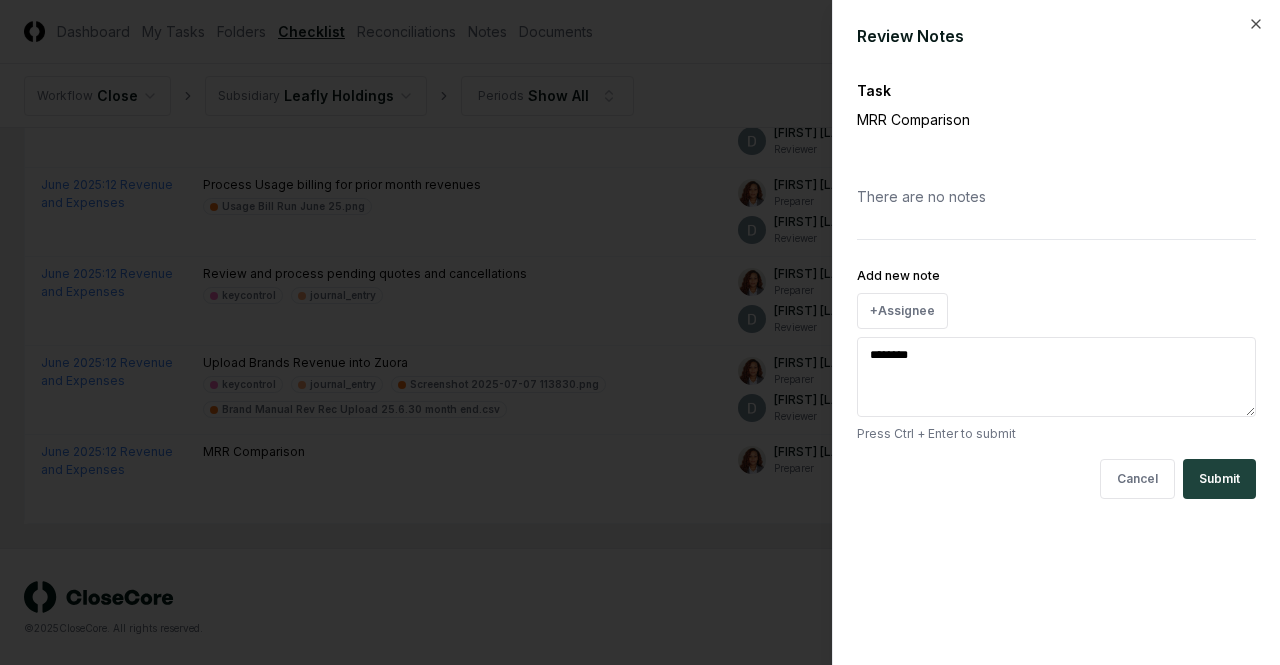 type on "*********" 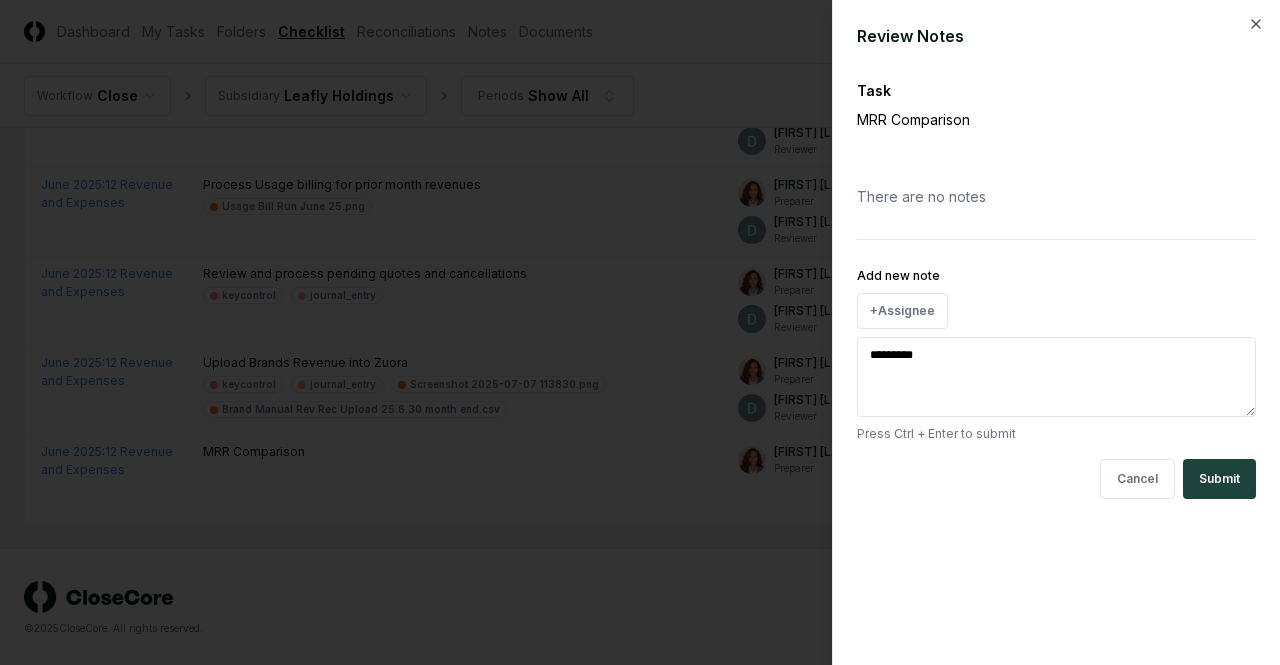 type on "**********" 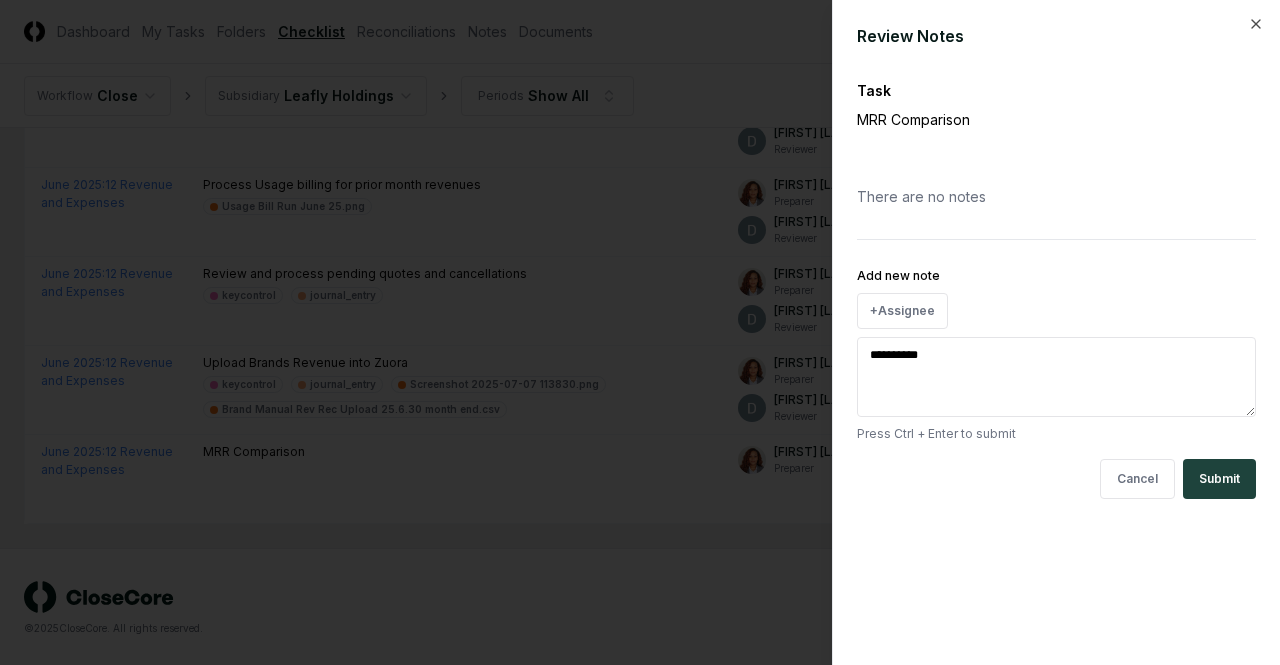 type on "**********" 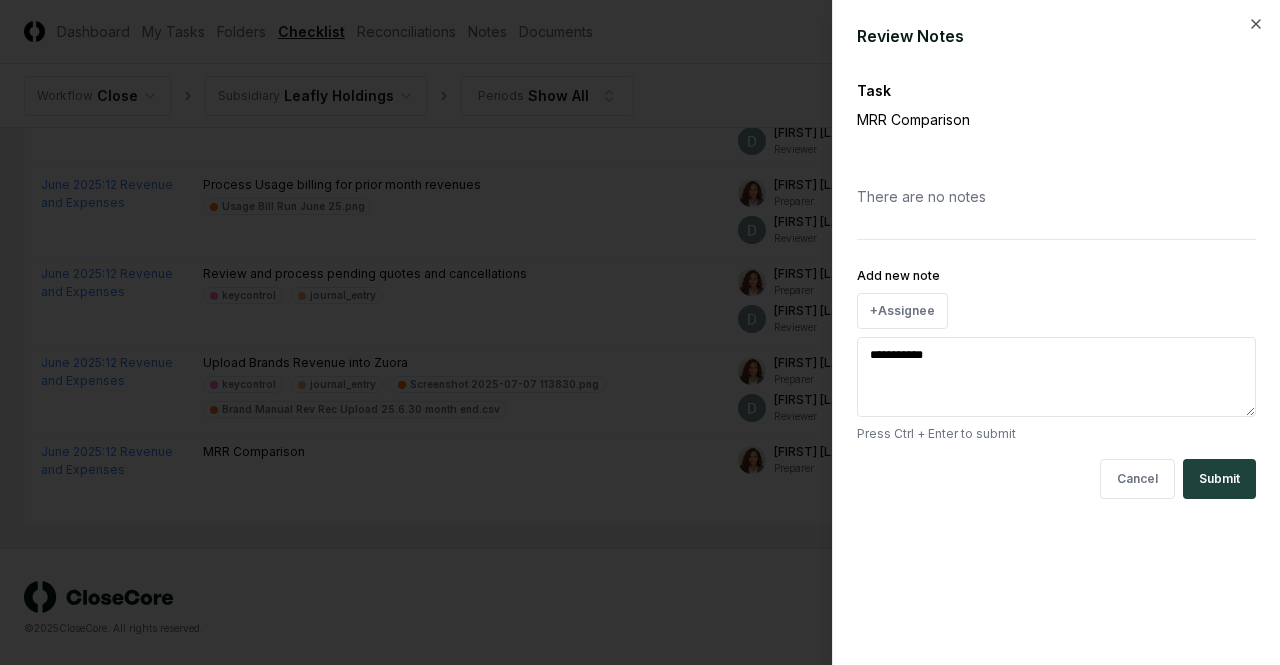 type on "**********" 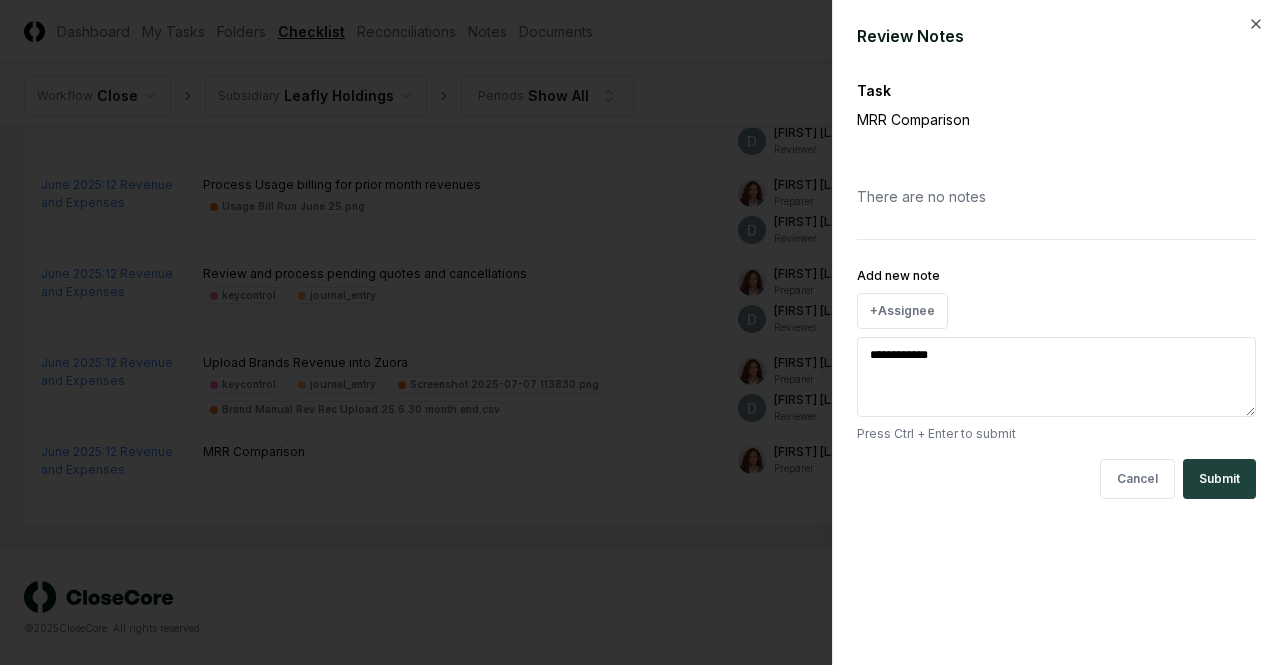 type on "**********" 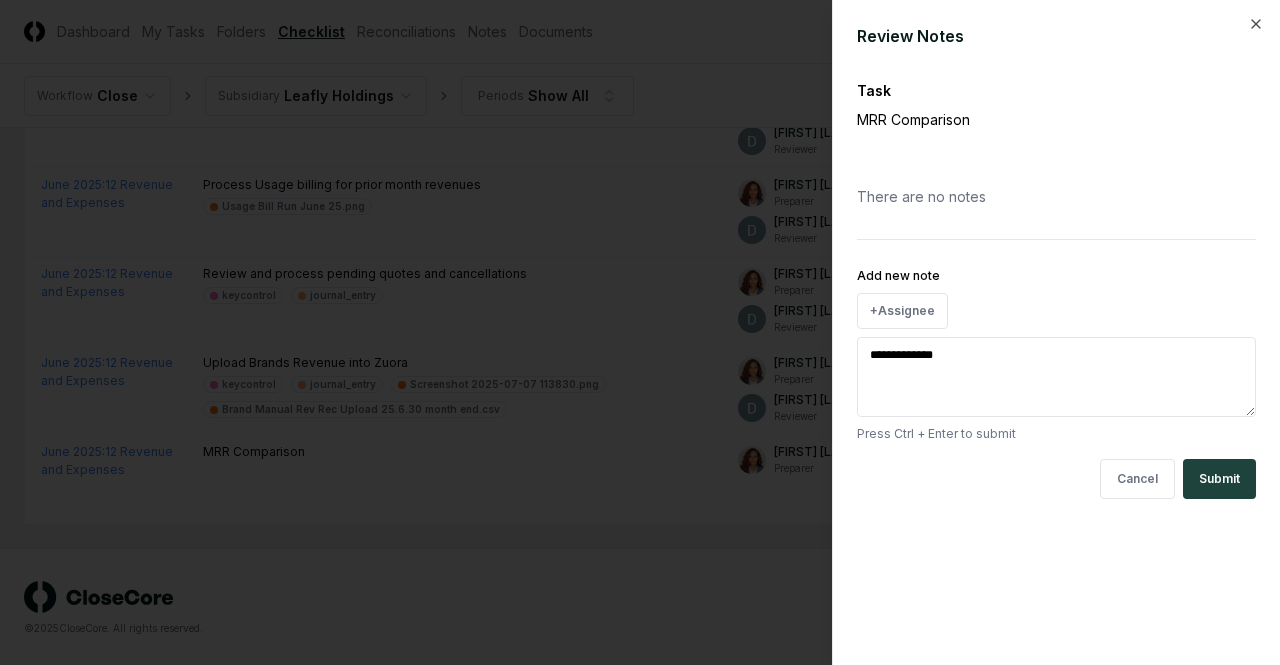 type on "**********" 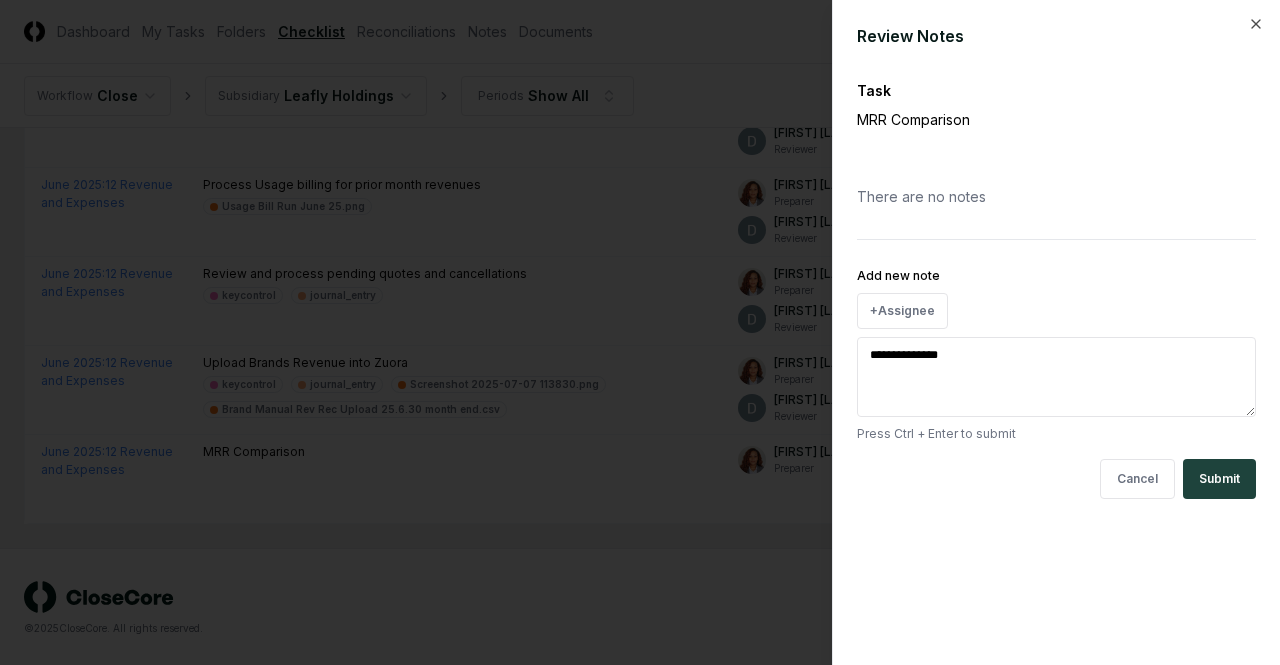 type on "*" 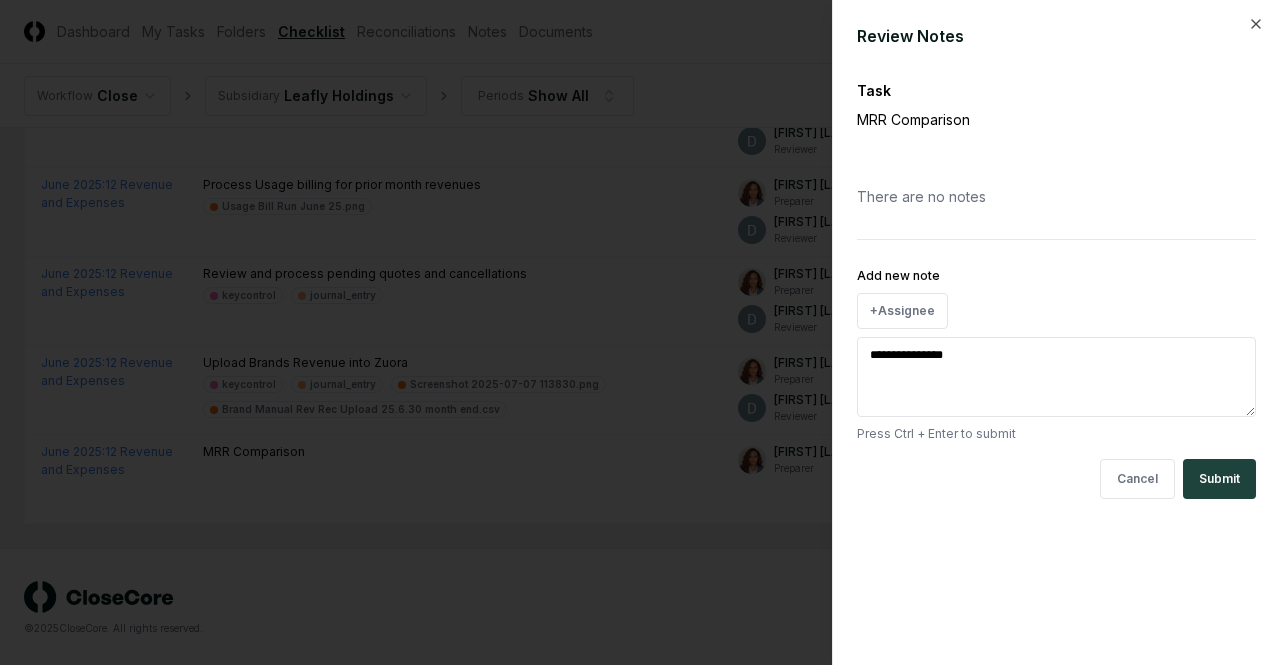 type on "**********" 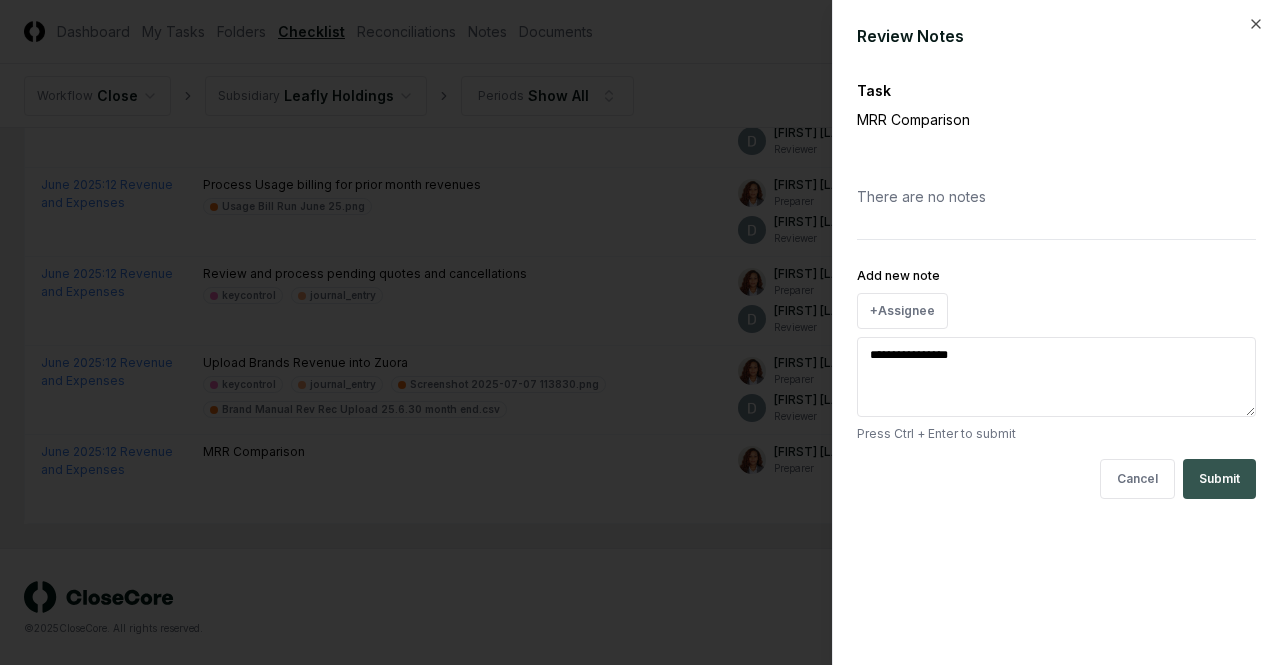 type on "**********" 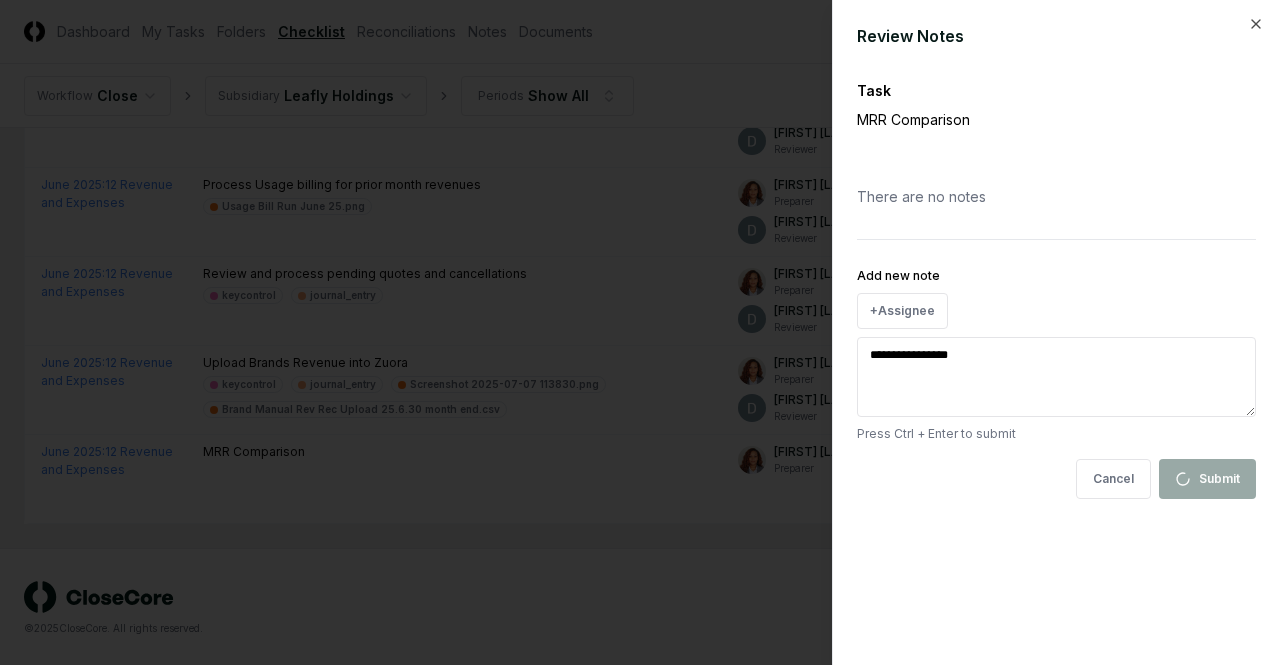type 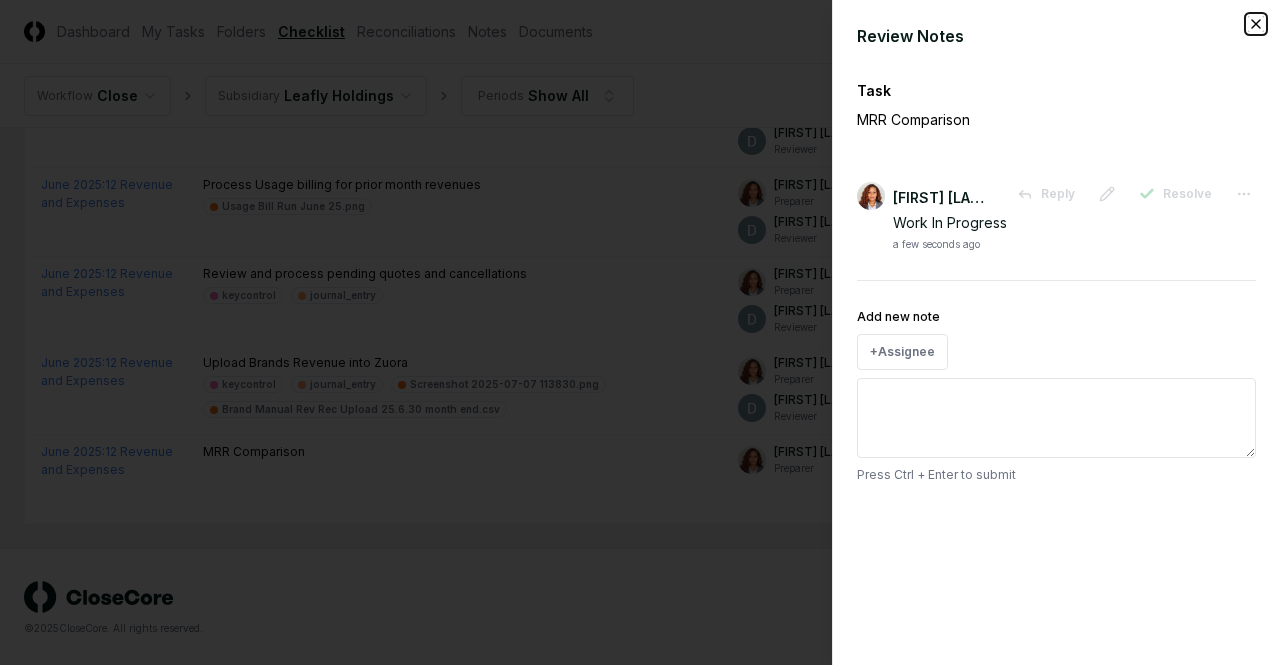 click 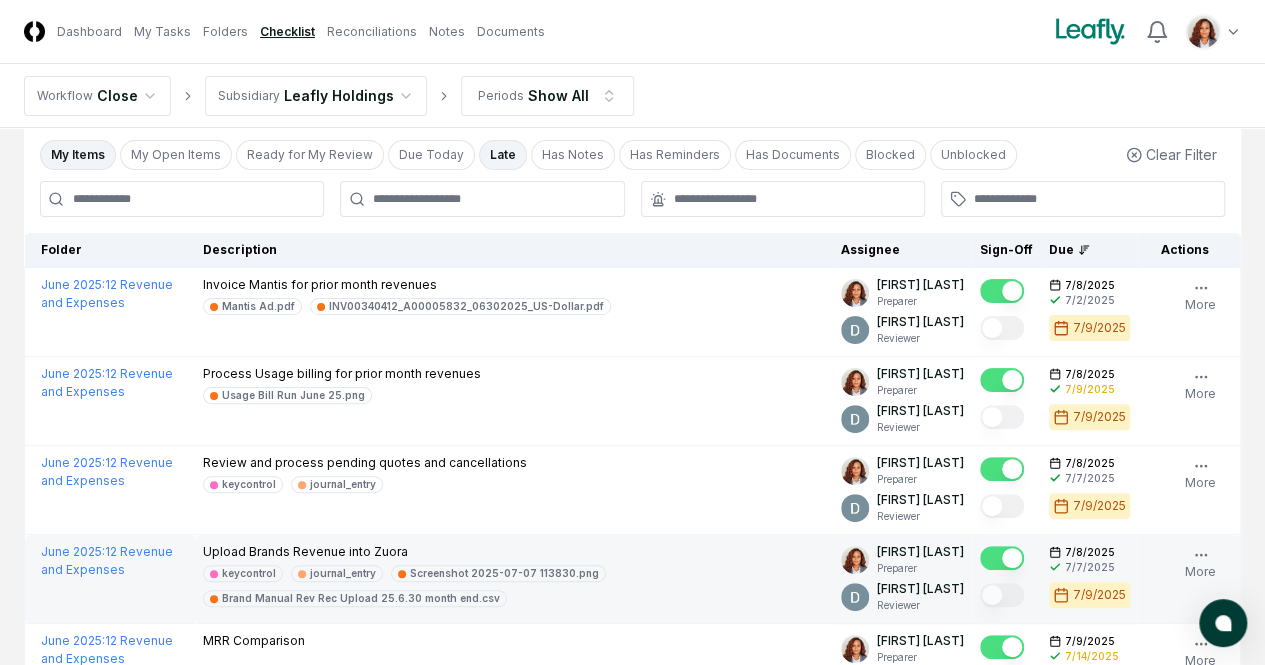 scroll, scrollTop: 0, scrollLeft: 0, axis: both 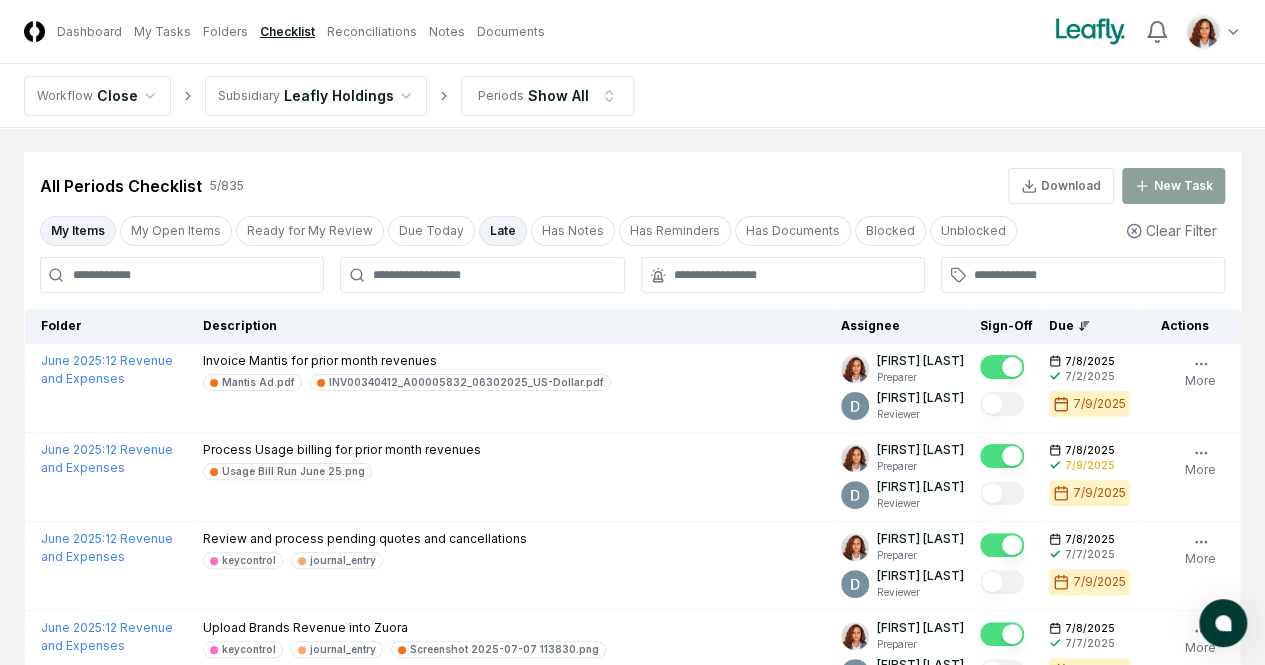 click on "Late" at bounding box center [503, 231] 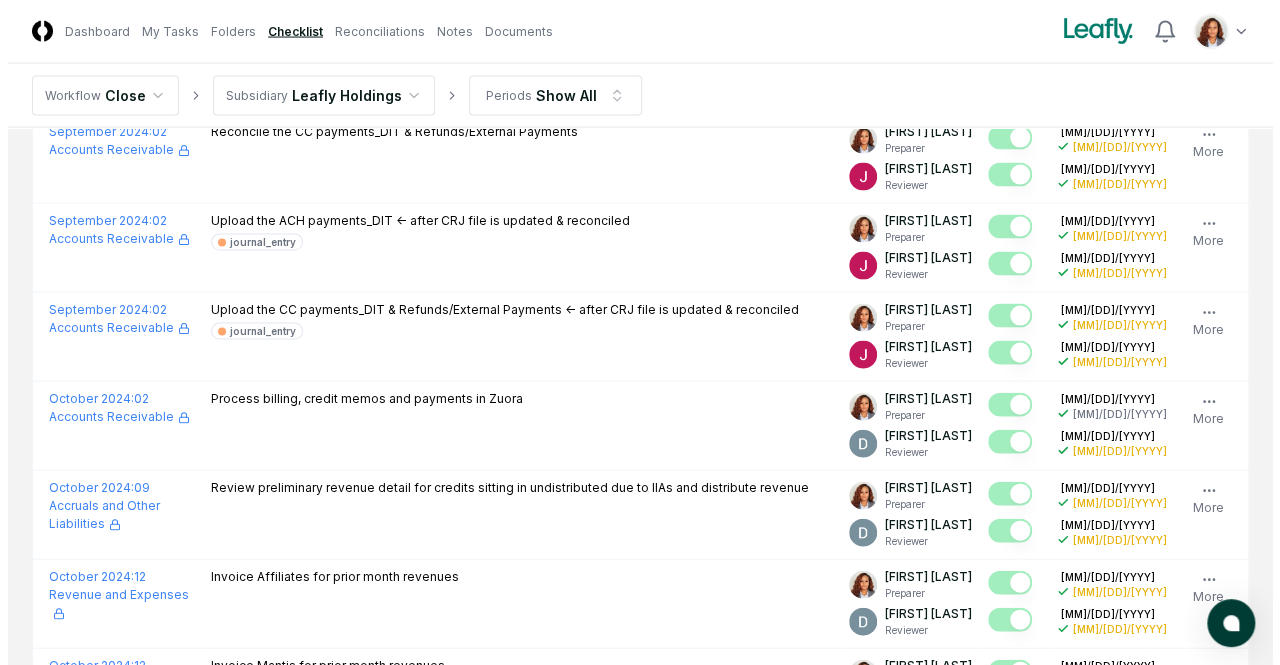 scroll, scrollTop: 1900, scrollLeft: 0, axis: vertical 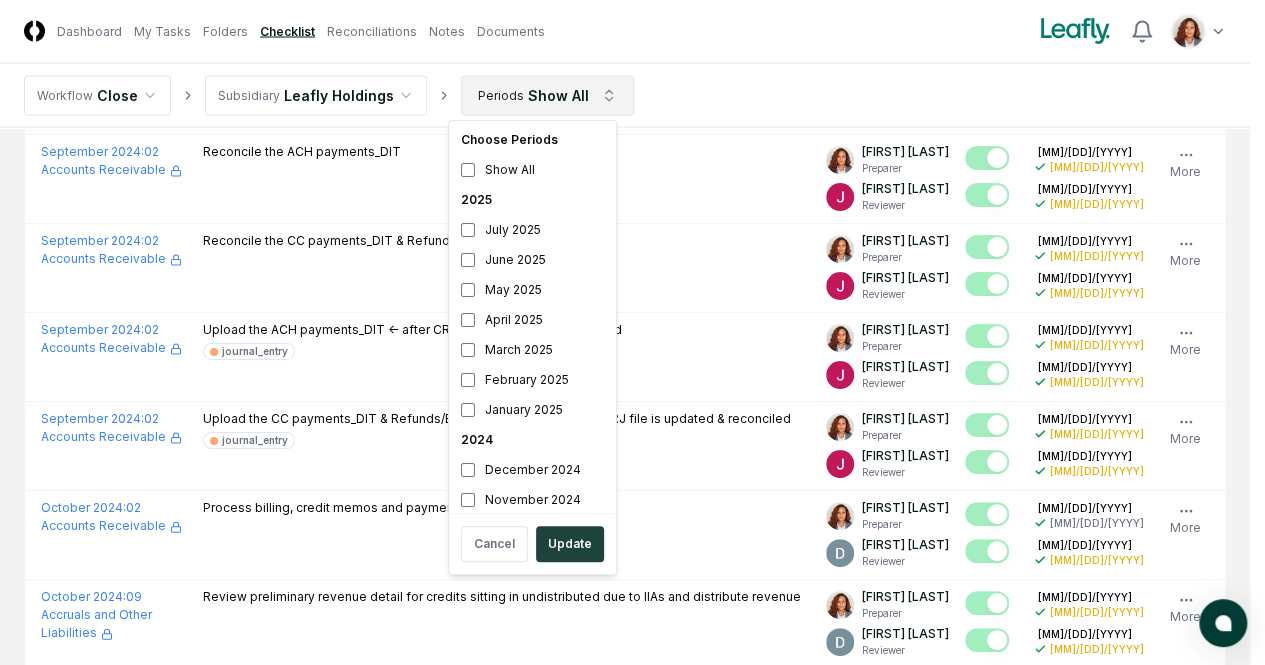 click on "CloseCore Dashboard My Tasks Folders Checklist Reconciliations Notes Documents Toggle navigation menu Toggle user menu Workflow Close Subsidiary Leafly Holdings Periods Show All Cancel Reassign All Periods Checklist 105 / 835 Download New Task My Items My Open Items Ready for My Review Due Today Late Has Notes Has Reminders Has Documents Blocked Unblocked Clear Filter Folder Description Assignee Sign-Off Due Actions August 2024 : 12 Revenue and Expenses Process Usage billing for prior month revenues [FIRST] [LAST] Preparer [FIRST] [LAST] Reviewer [MM]/[DD]/[YYYY] [MM]/[DD]/[YYYY] [MM]/[DD]/[YYYY] Follow Notes Upload Reminder Duplicate Edit Task More August 2024 : 02 Accounts Receivable Process billing, credit memos and payments in Zuora [FIRST] [LAST] Preparer [FIRST] [LAST] Reviewer [MM]/[DD]/[YYYY] [MM]/[DD]/[YYYY] [MM]/[DD]/[YYYY] Follow Notes Upload Reminder Duplicate Edit Task More August 2024 : 09 Accruals and Other Liabilities [FIRST] [LAST] Preparer [FIRST] [LAST] Reviewer [MM]/[DD]/[YYYY] [MM]/[DD]/[YYYY] [MM]/[DD]/[YYYY] Follow Notes" at bounding box center (632, 589) 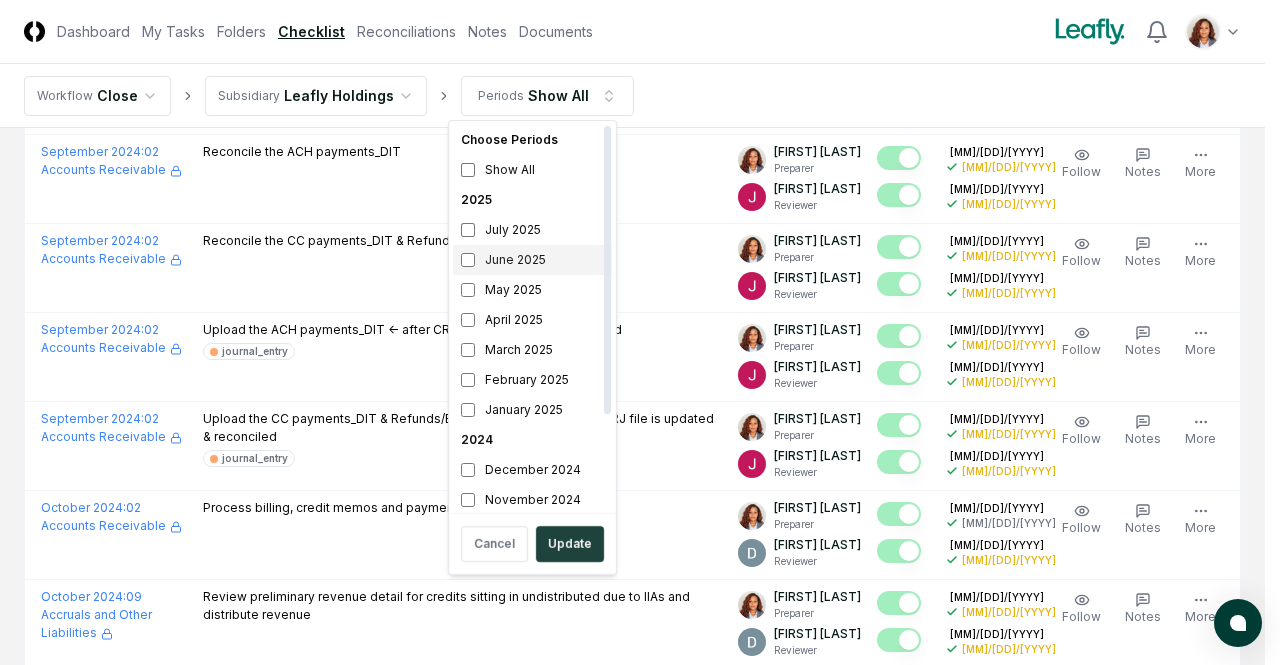 click on "June 2025" at bounding box center (532, 260) 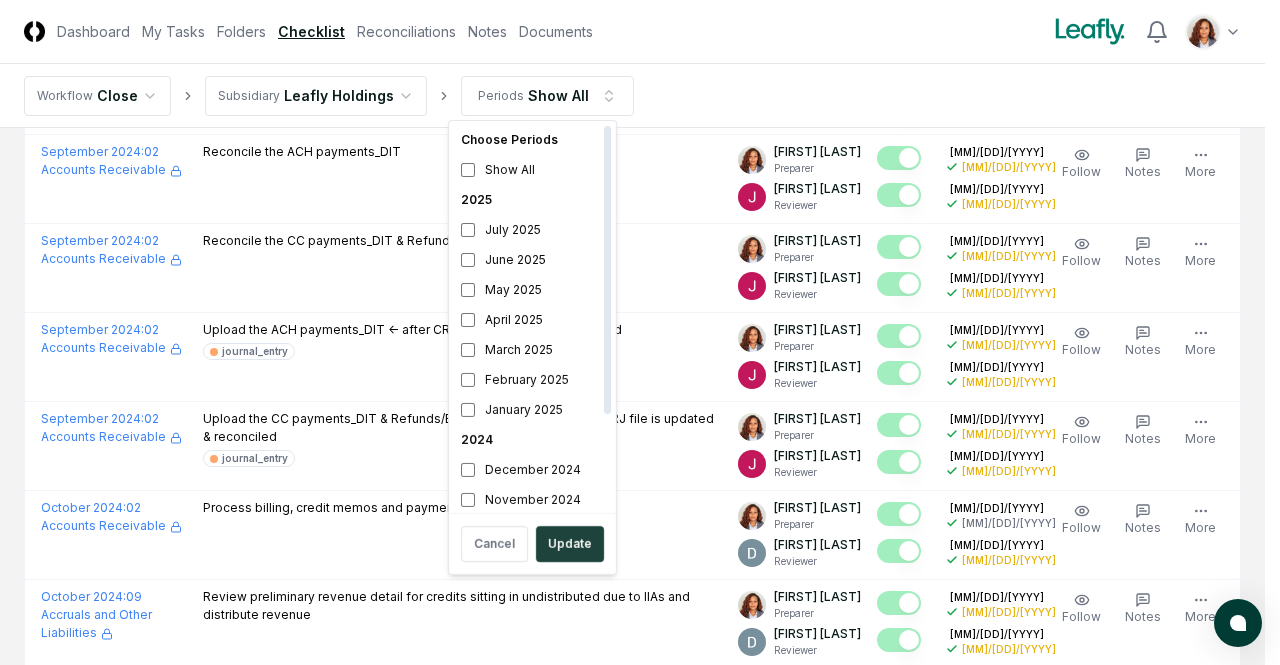 scroll, scrollTop: 6, scrollLeft: 0, axis: vertical 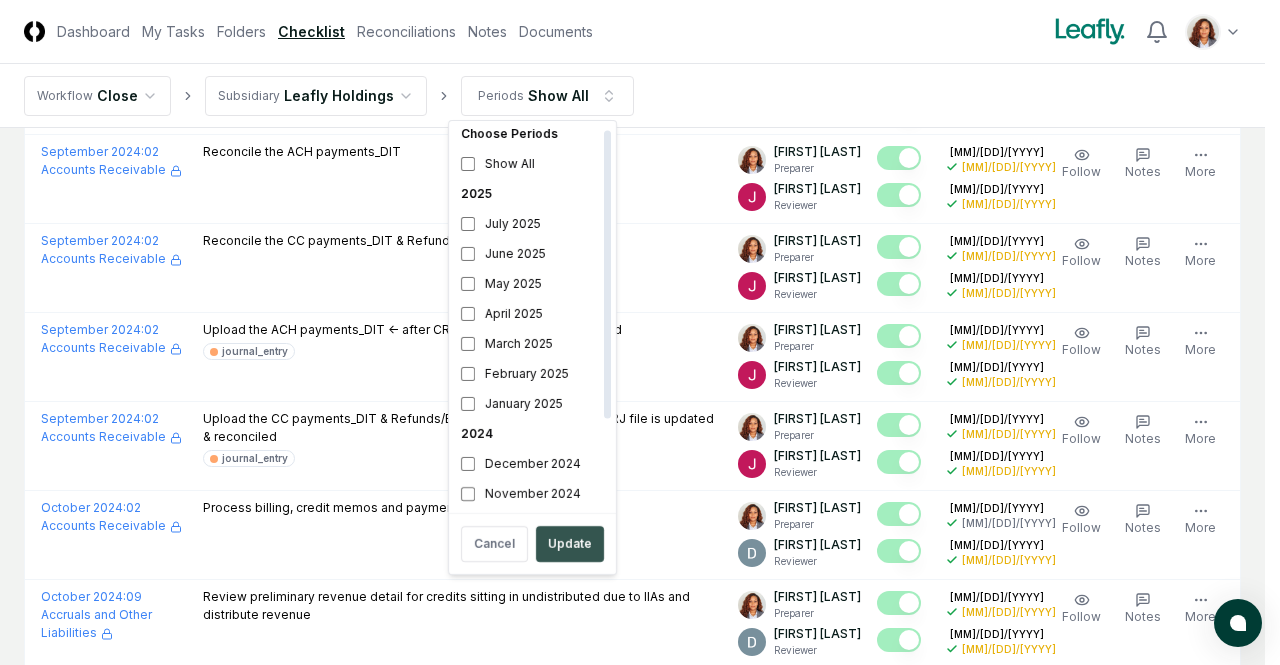 click on "Update" at bounding box center [570, 544] 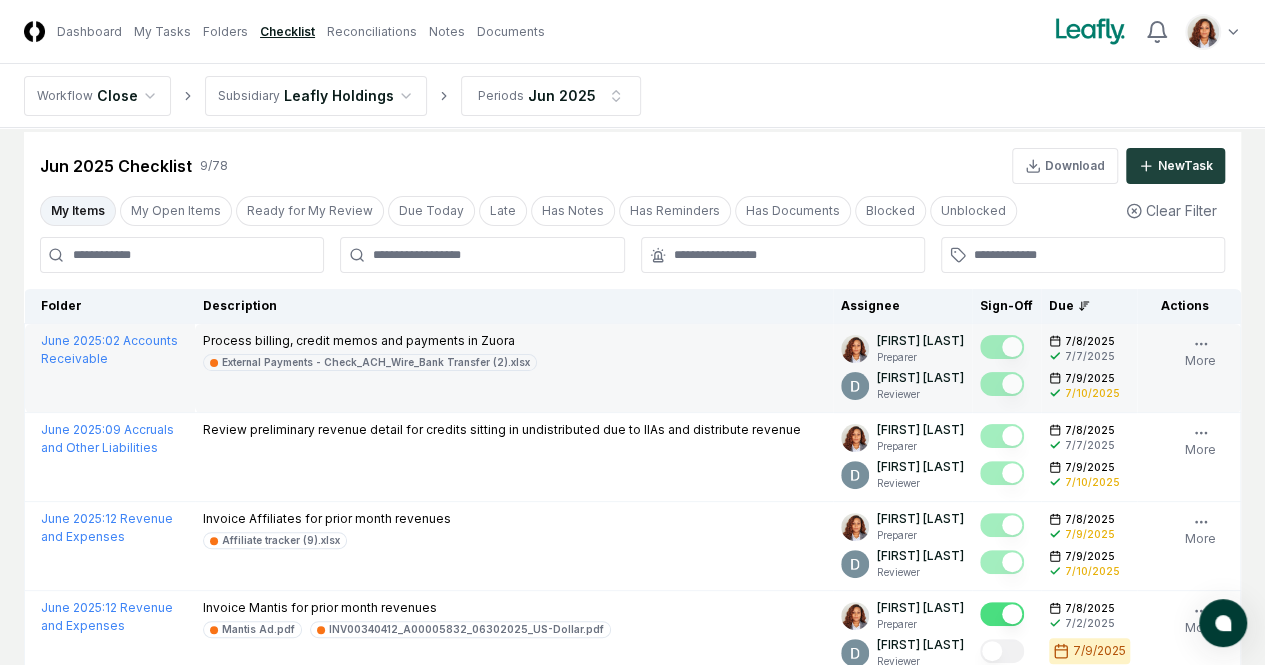 scroll, scrollTop: 0, scrollLeft: 0, axis: both 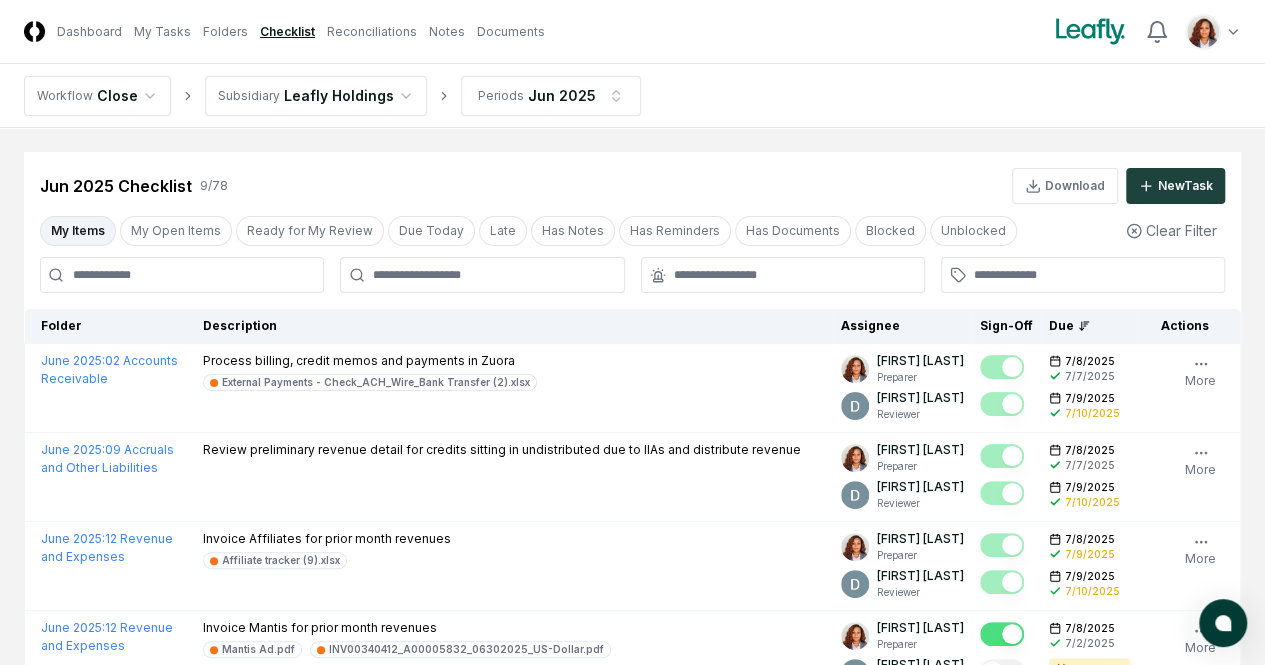 click on "My Items" at bounding box center (78, 231) 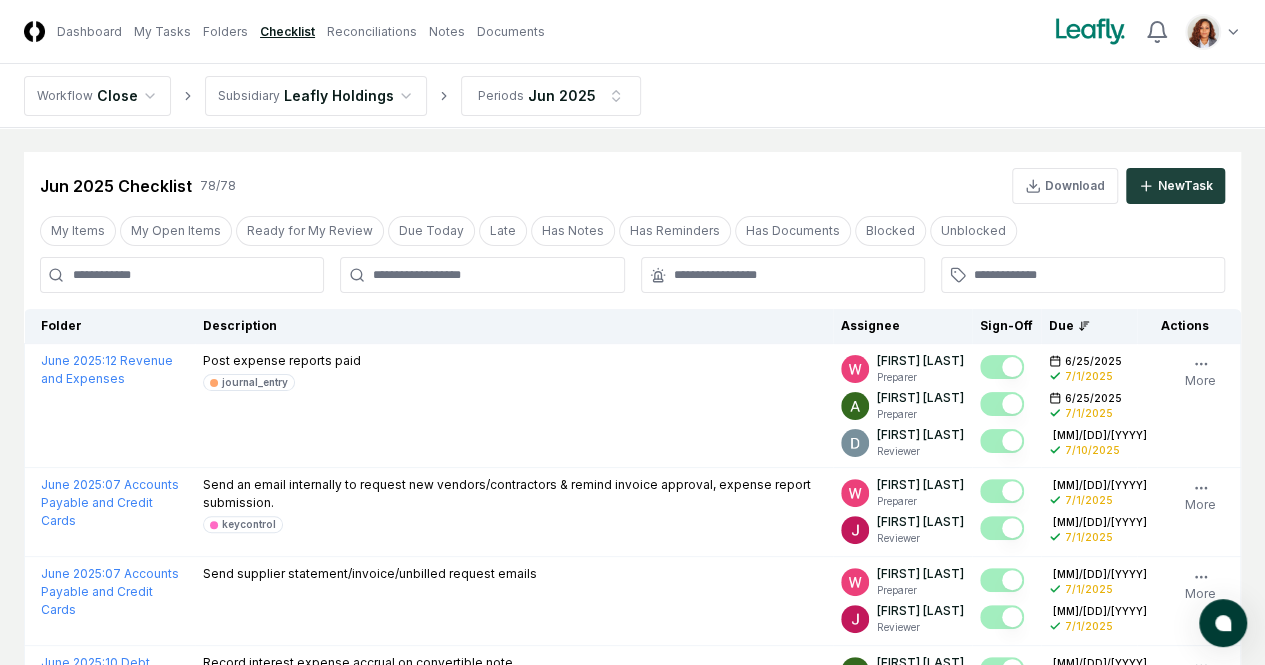 click at bounding box center [182, 275] 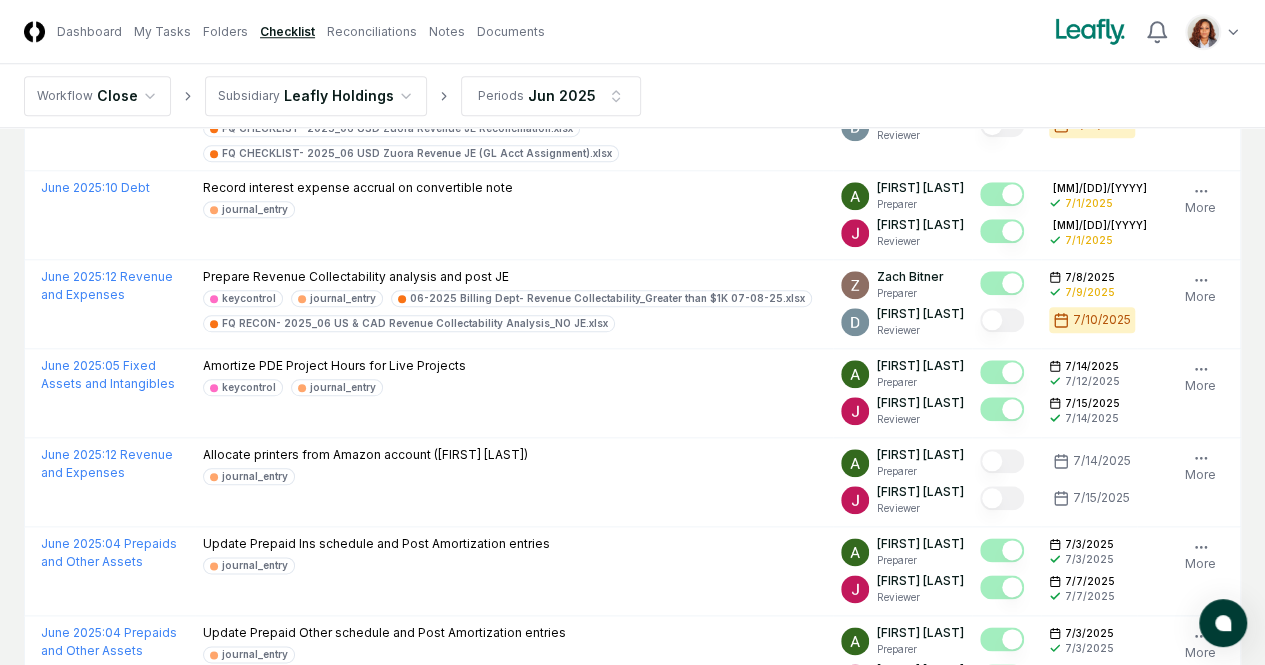 scroll, scrollTop: 900, scrollLeft: 0, axis: vertical 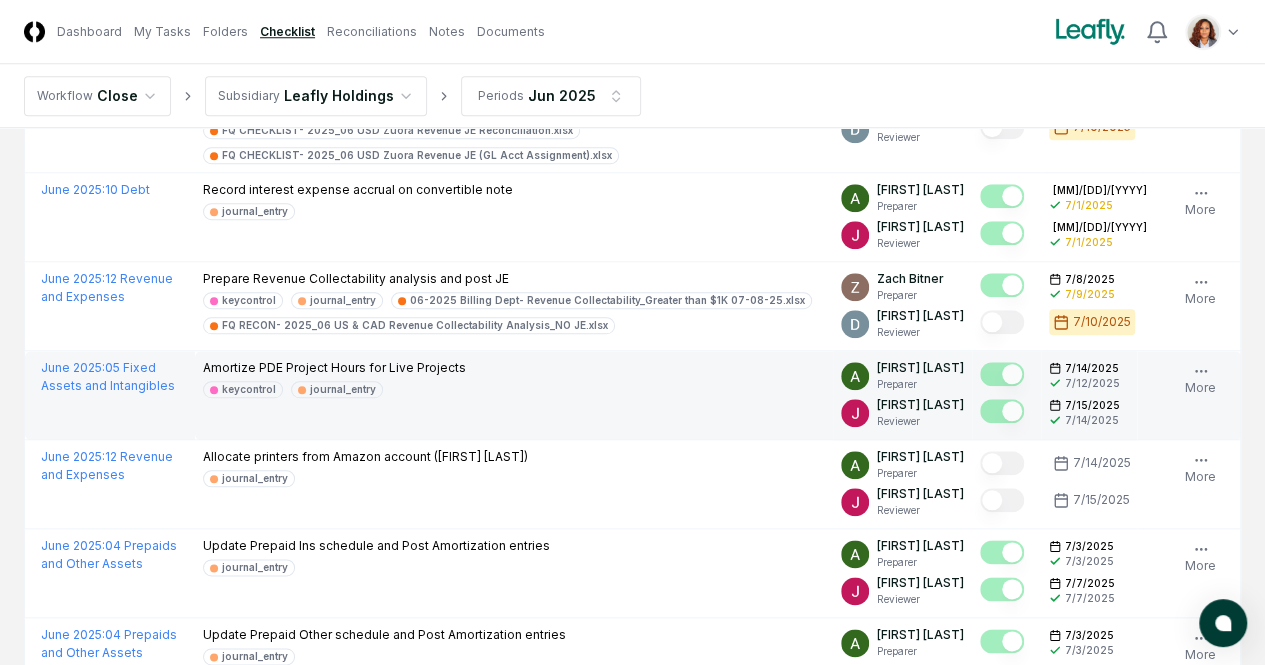 type on "****" 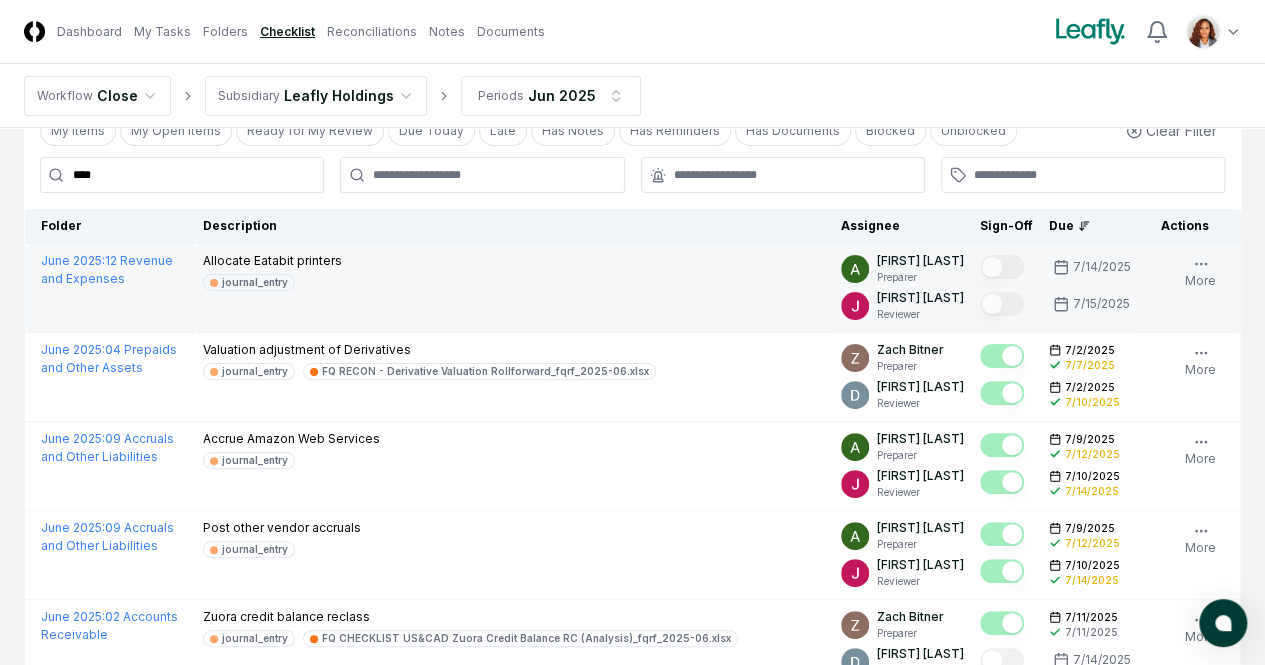 scroll, scrollTop: 0, scrollLeft: 0, axis: both 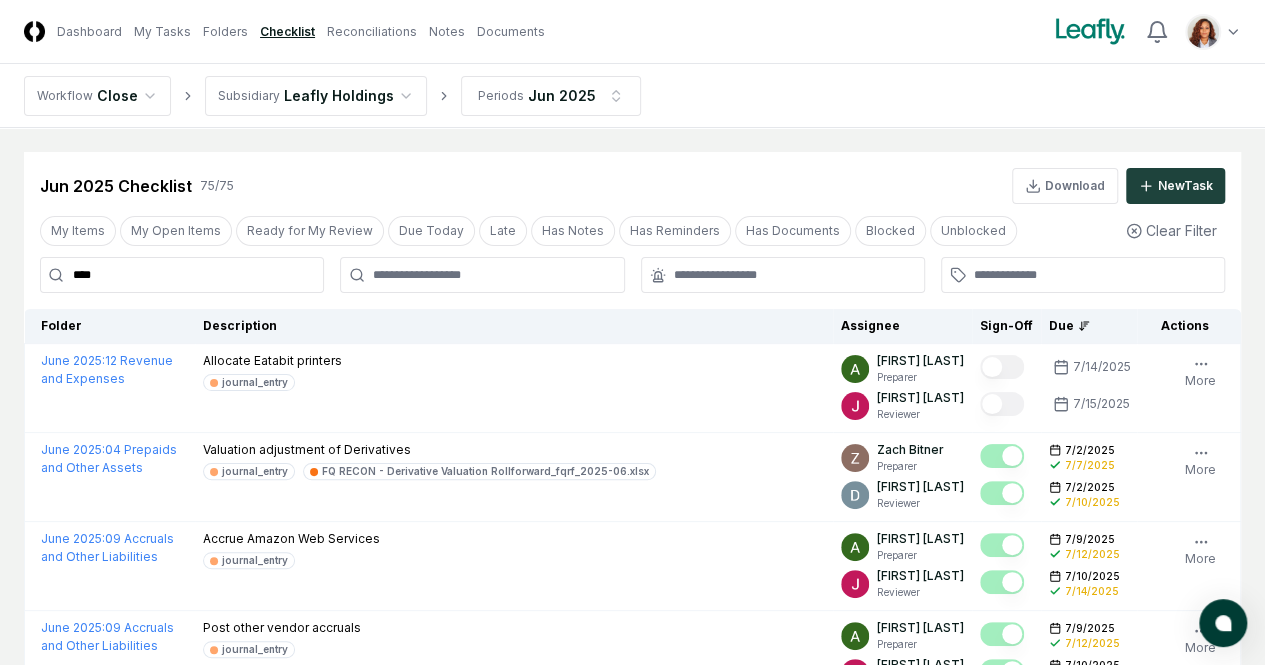 click on "CloseCore Dashboard My Tasks Folders Checklist Reconciliations Notes Documents Toggle navigation menu Toggle user menu Workflow Close Subsidiary Leafly Holdings Periods Jun 2025 Cancel Reassign Jun 2025 Checklist 75 / 75 Download New Task My Items My Open Items Ready for My Review Due Today Late Has Notes Has Reminders Has Documents Blocked Unblocked Clear Filter **** Folder Description Assignee Sign-Off Due Actions June 2025 : 12 Revenue and Expenses Allocate Eatabit printers journal_entry [FIRST] [LAST] Preparer [FIRST] [LAST] Reviewer [MM]/[DD]/[YYYY] [MM]/[DD]/[YYYY] Follow Notes Upload Reminder Duplicate Edit Task More June 2025 : 04 Prepaids and Other Assets Valuation adjustment of Derivatives journal_entry FQ RECON - Derivative Valuation Rollforward_fqrf_2025-06.xlsx [FIRST] [LAST] Preparer [FIRST] [LAST] Reviewer [MM]/[DD]/[YYYY] [MM]/[DD]/[YYYY] [MM]/[DD]/[YYYY] Follow Notes 1 Upload Reminder Duplicate Edit Task More June 2025 : 09 Accruals and Other Liabilities Accrue Amazon Web Services journal_entry [FIRST] [LAST]" at bounding box center (632, 2541) 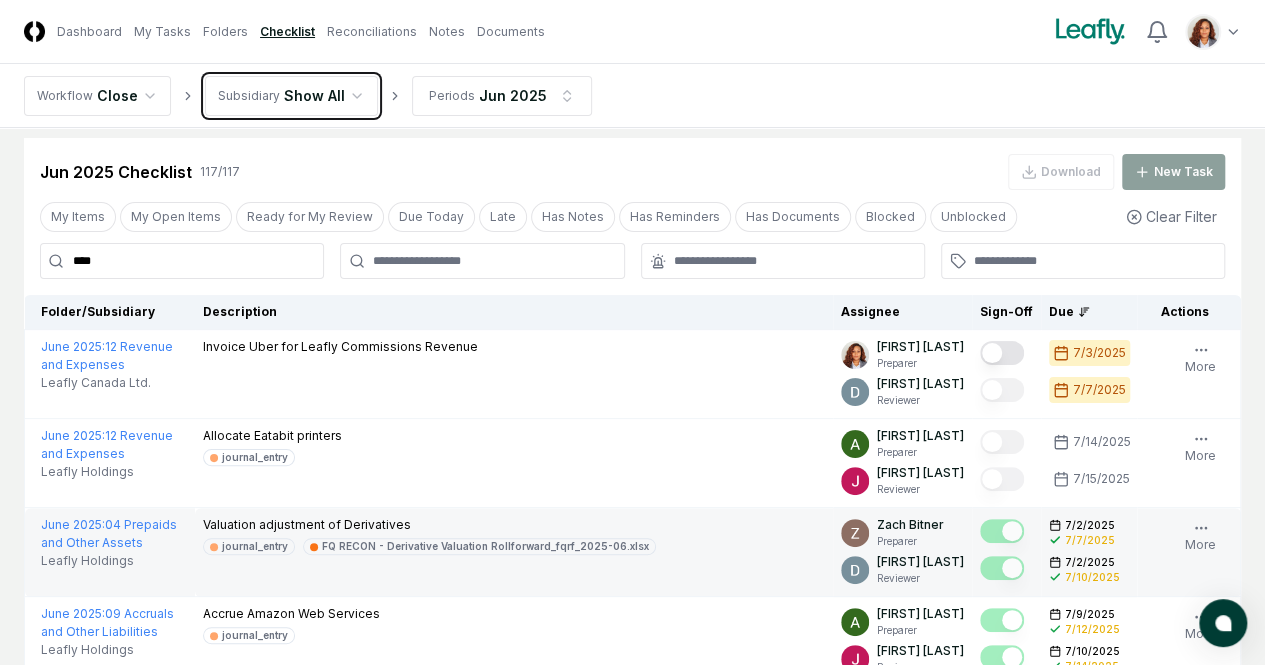 scroll, scrollTop: 0, scrollLeft: 0, axis: both 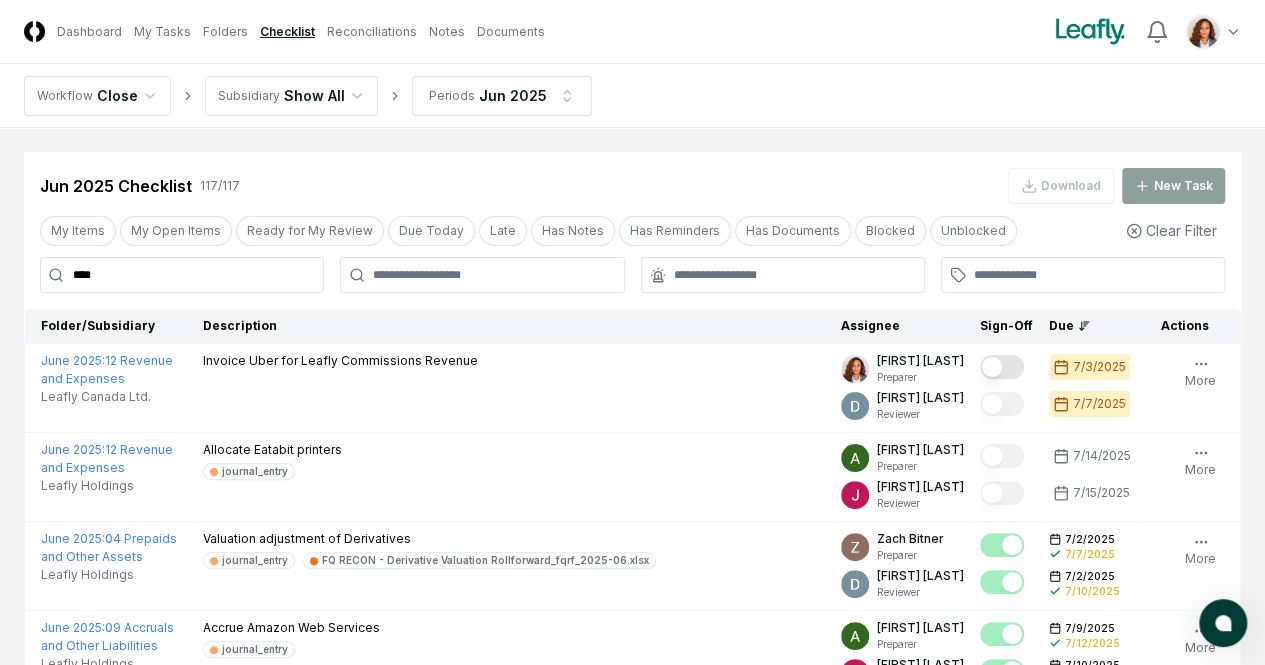 drag, startPoint x: 158, startPoint y: 274, endPoint x: 66, endPoint y: 277, distance: 92.0489 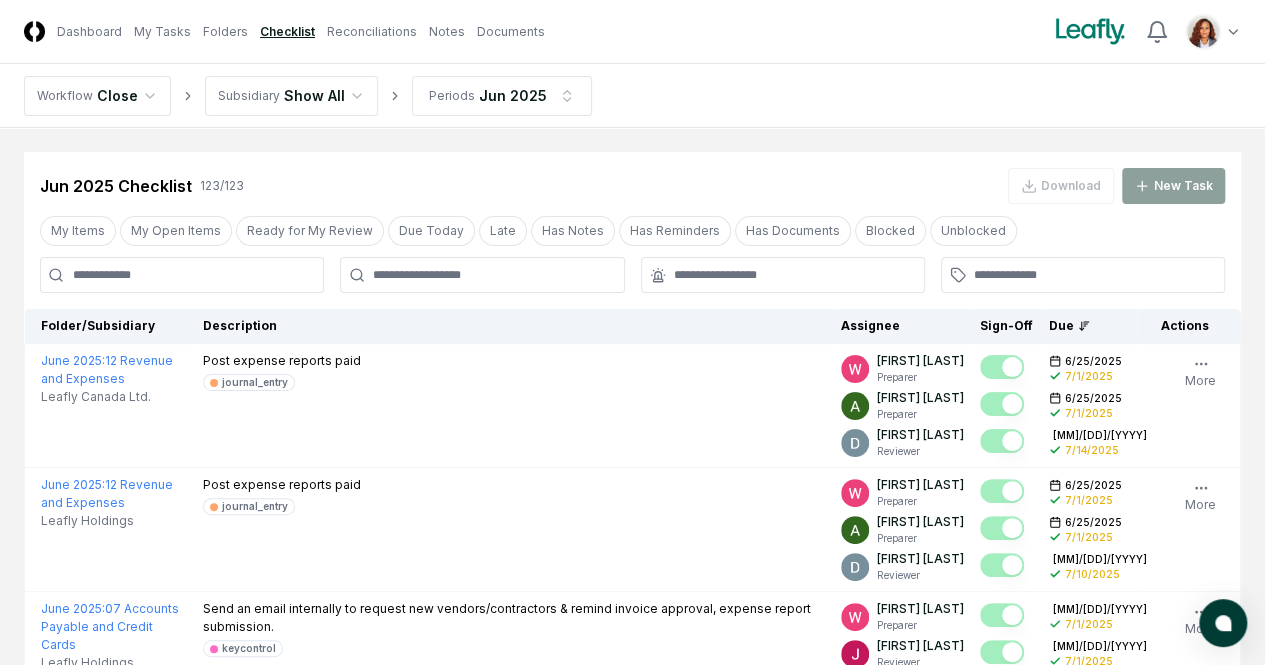 type 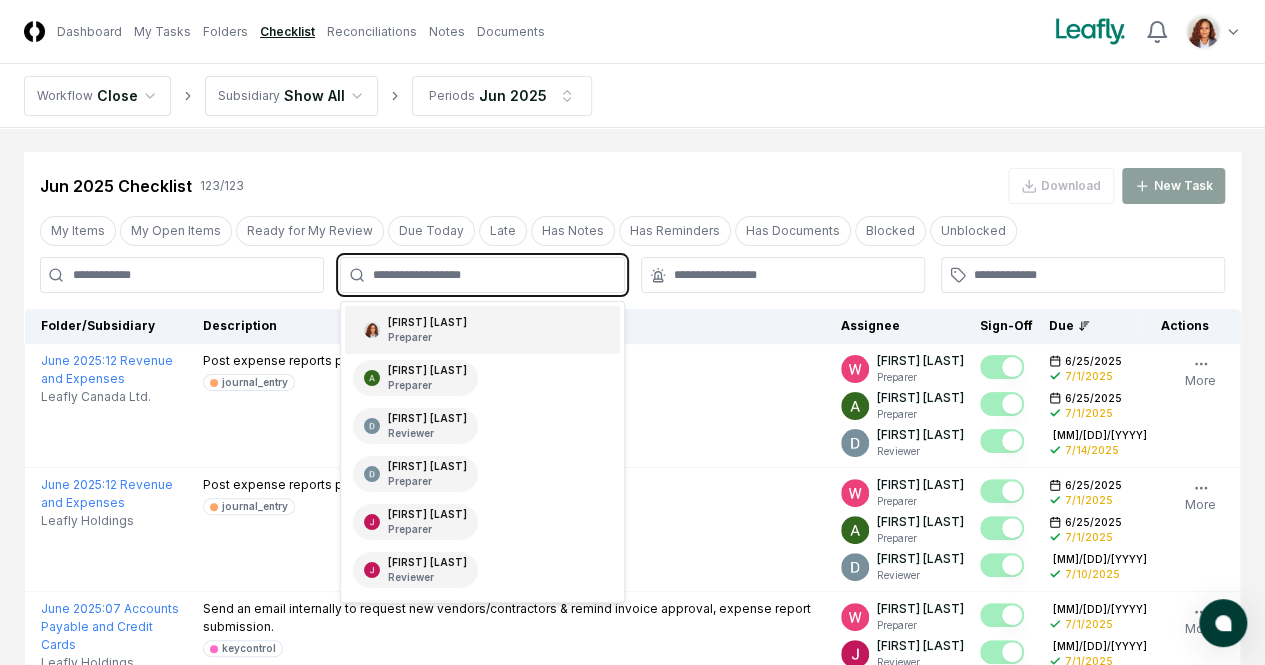click at bounding box center [492, 275] 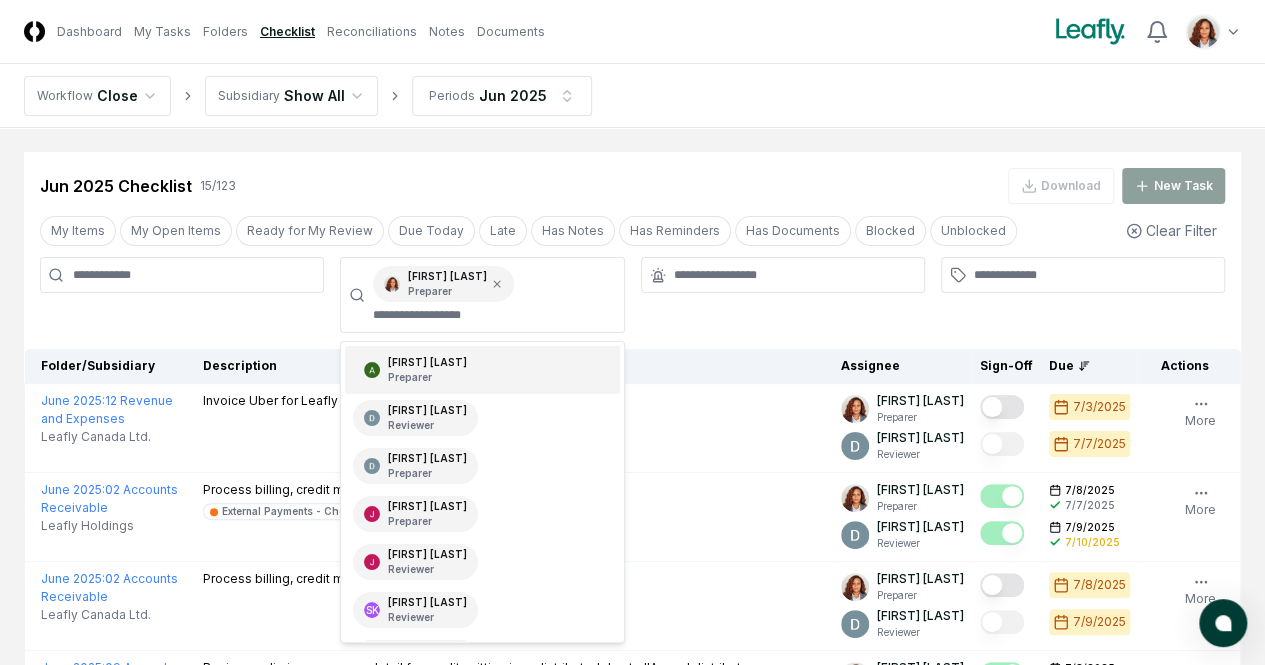 click on "Jun 2025 Checklist 15 / 835 Download New Task" at bounding box center (632, 178) 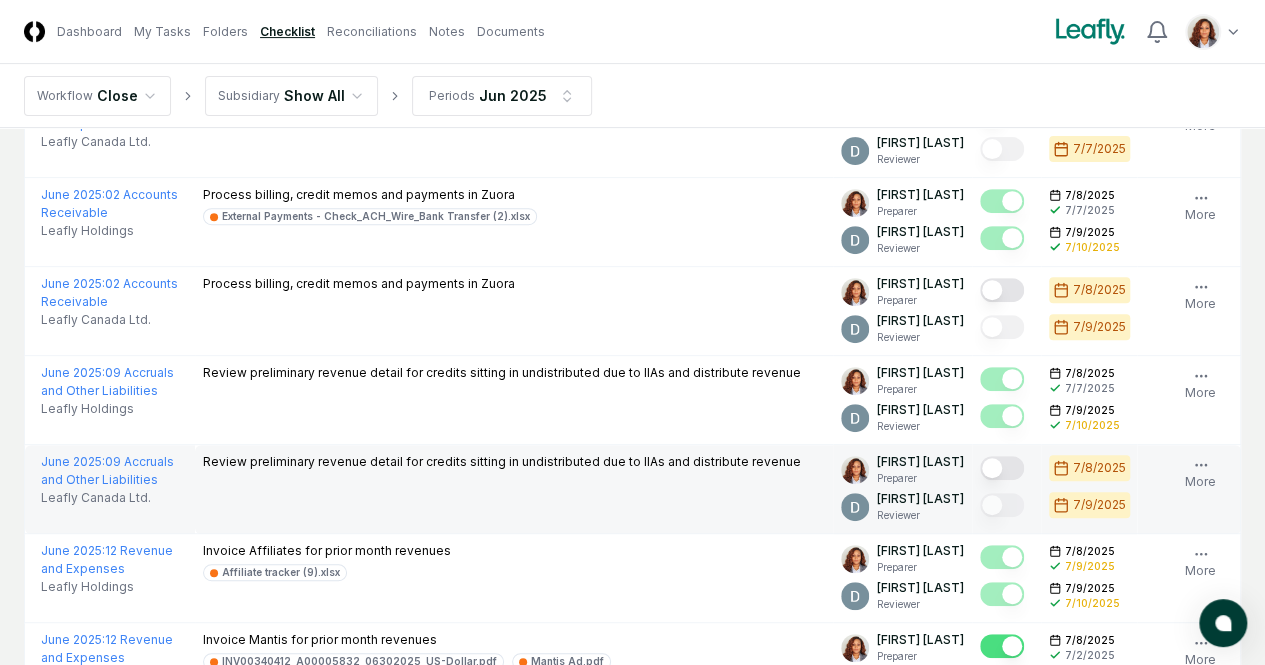 scroll, scrollTop: 300, scrollLeft: 0, axis: vertical 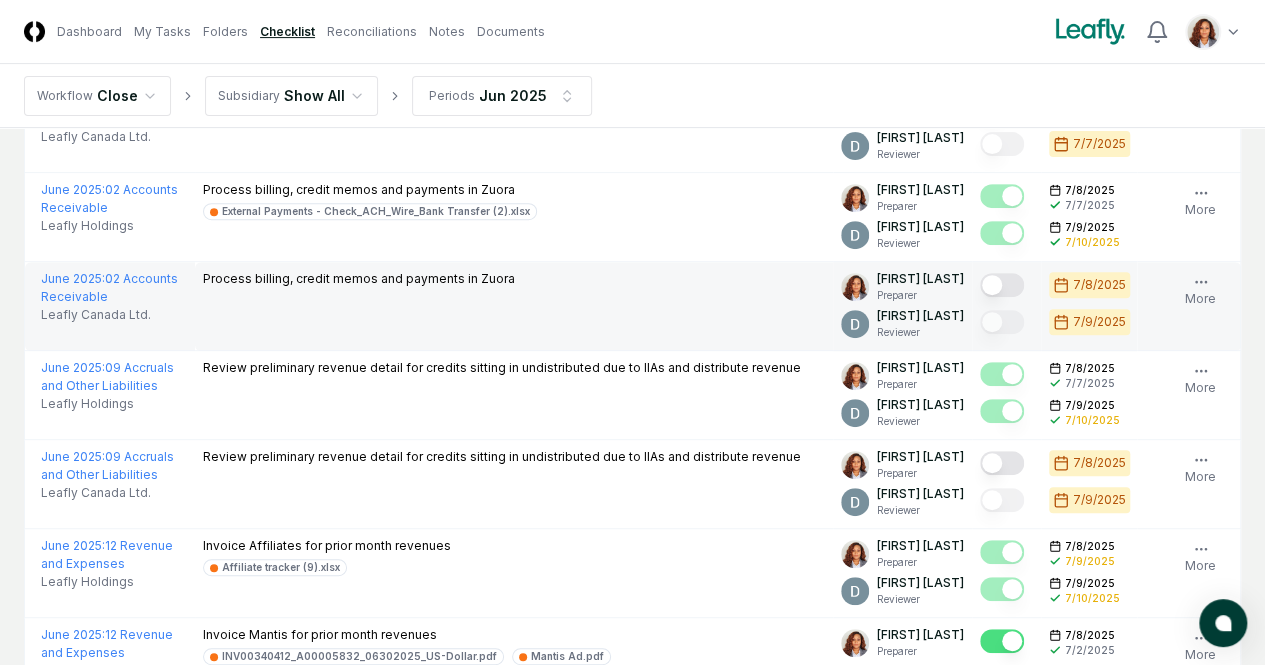 click at bounding box center [1002, 285] 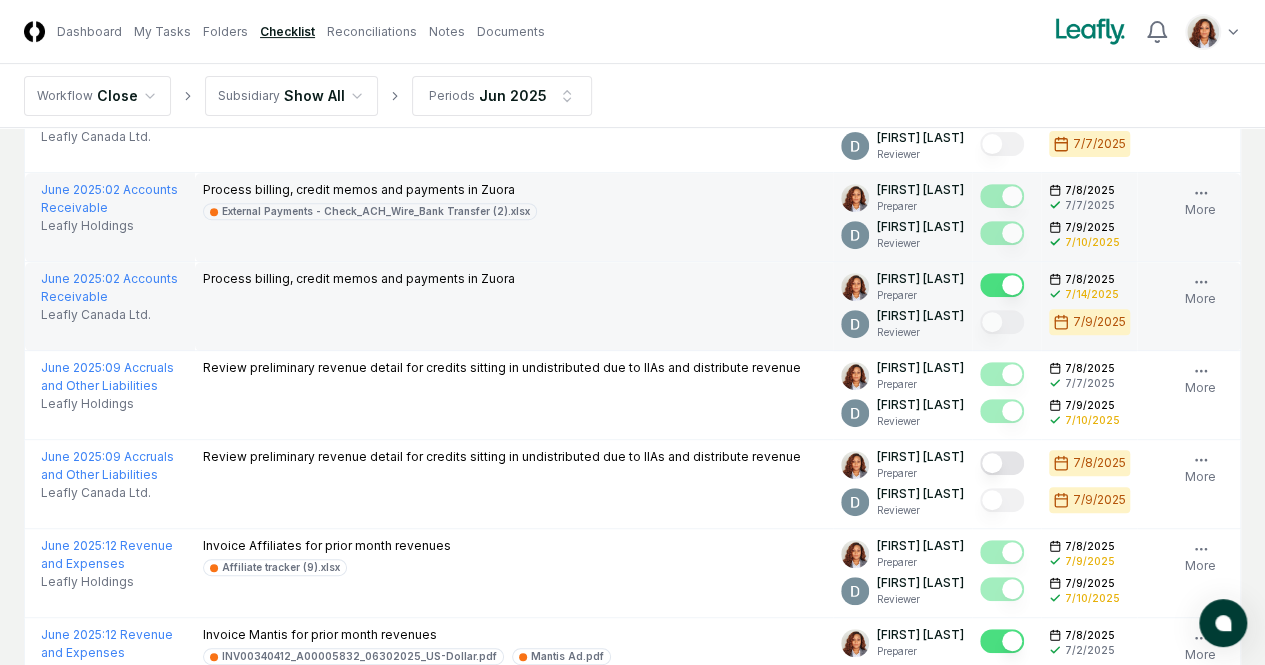 scroll, scrollTop: 500, scrollLeft: 0, axis: vertical 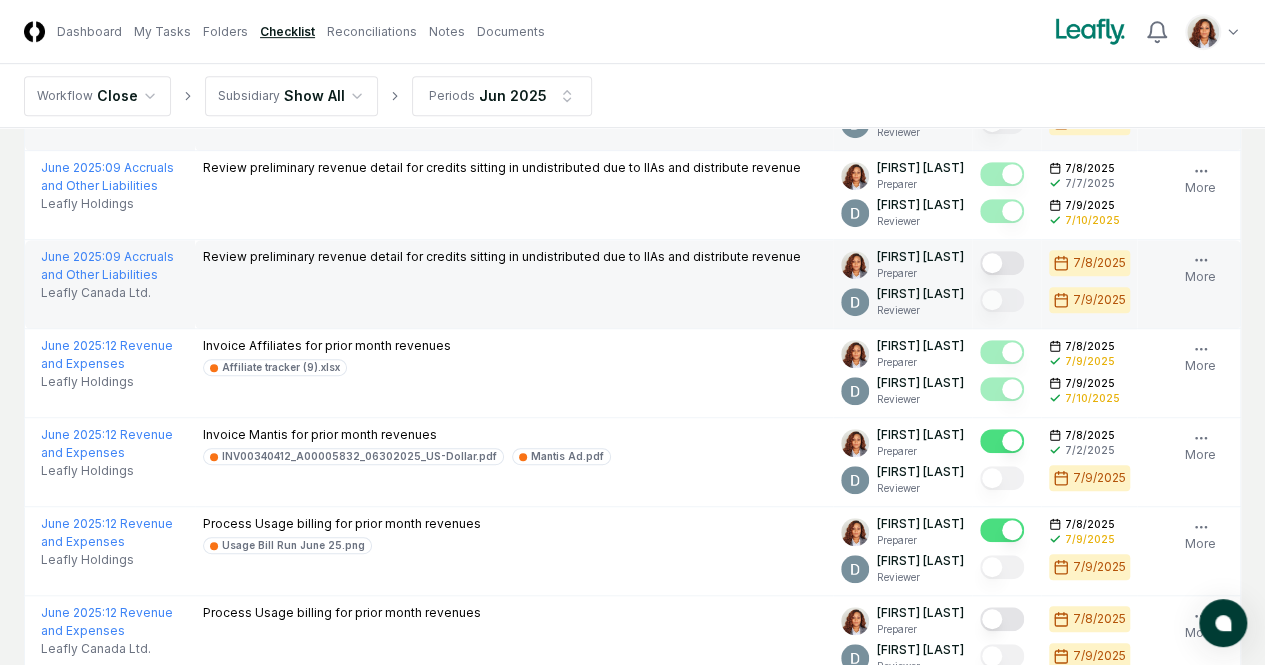 click at bounding box center [1002, 263] 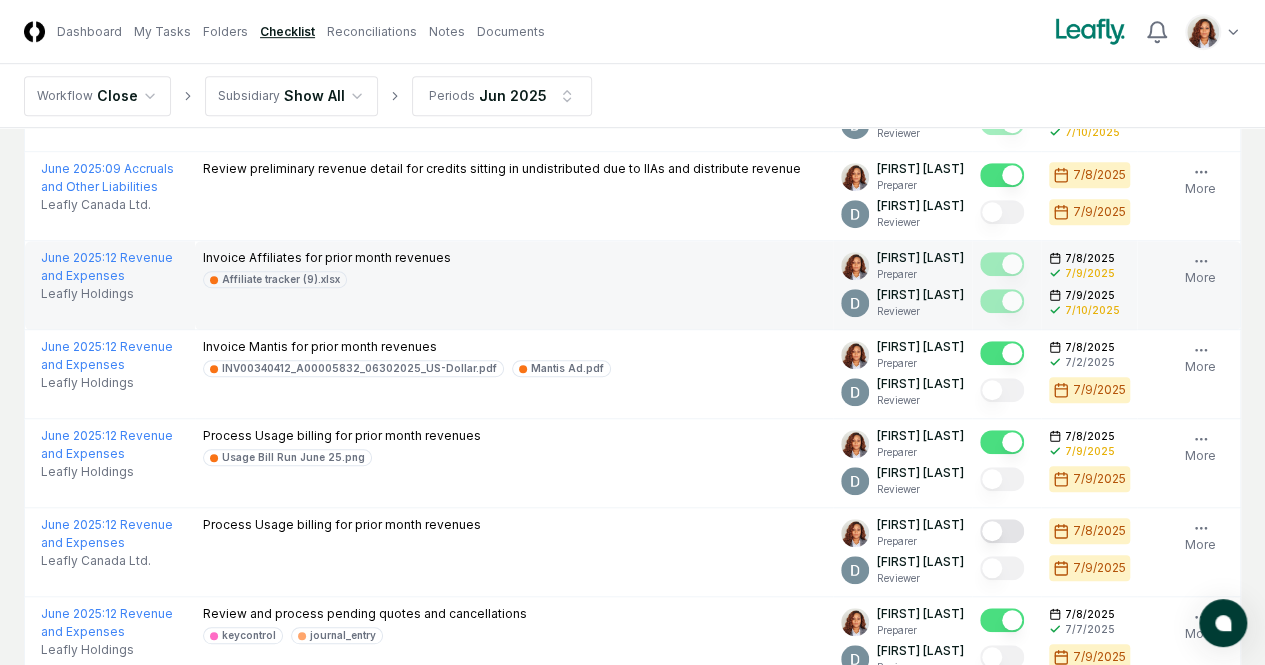 scroll, scrollTop: 700, scrollLeft: 0, axis: vertical 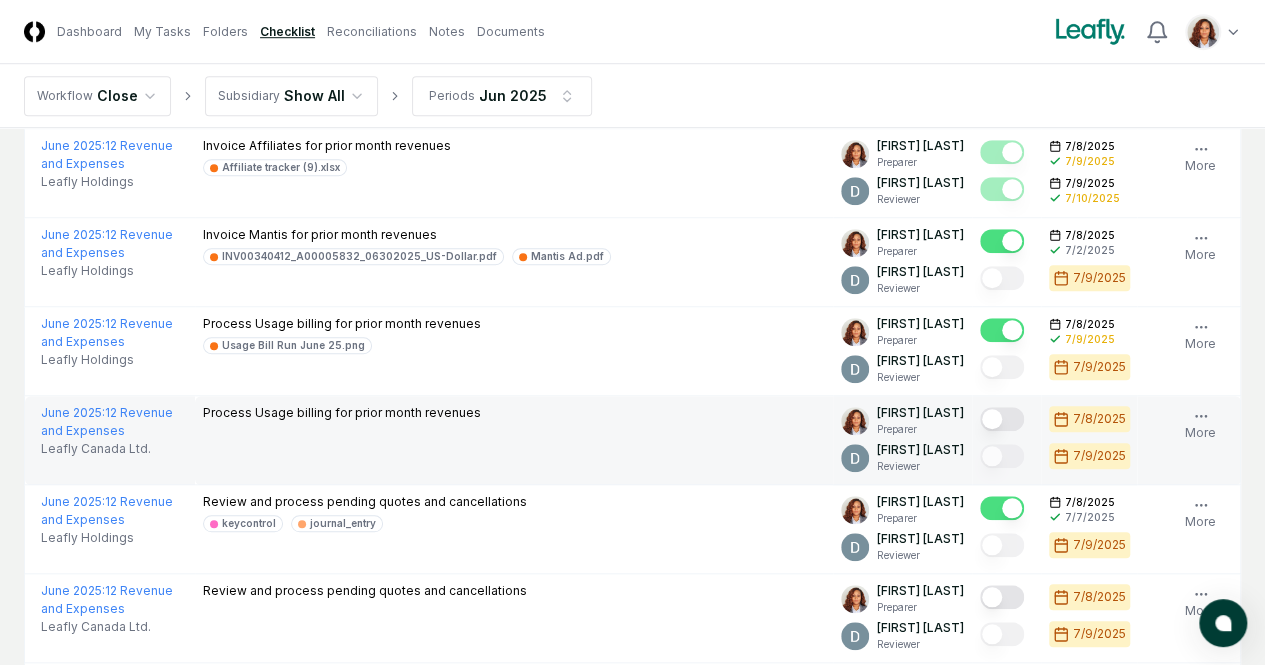 click at bounding box center [1002, 419] 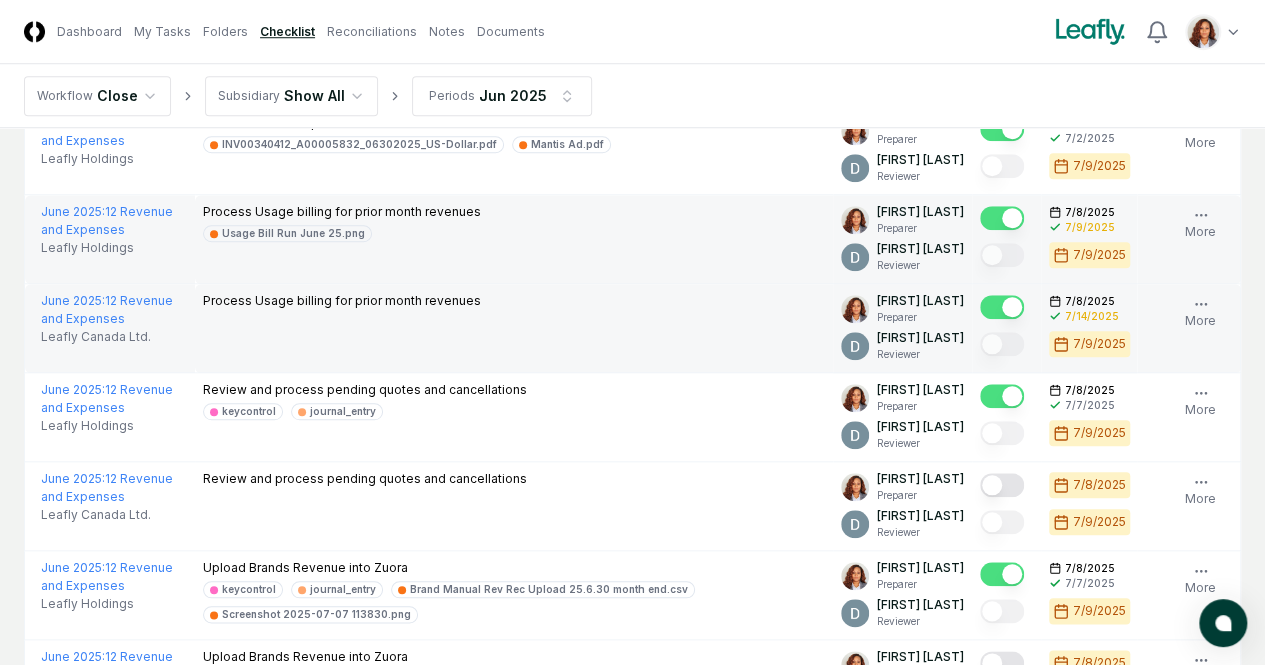 scroll, scrollTop: 900, scrollLeft: 0, axis: vertical 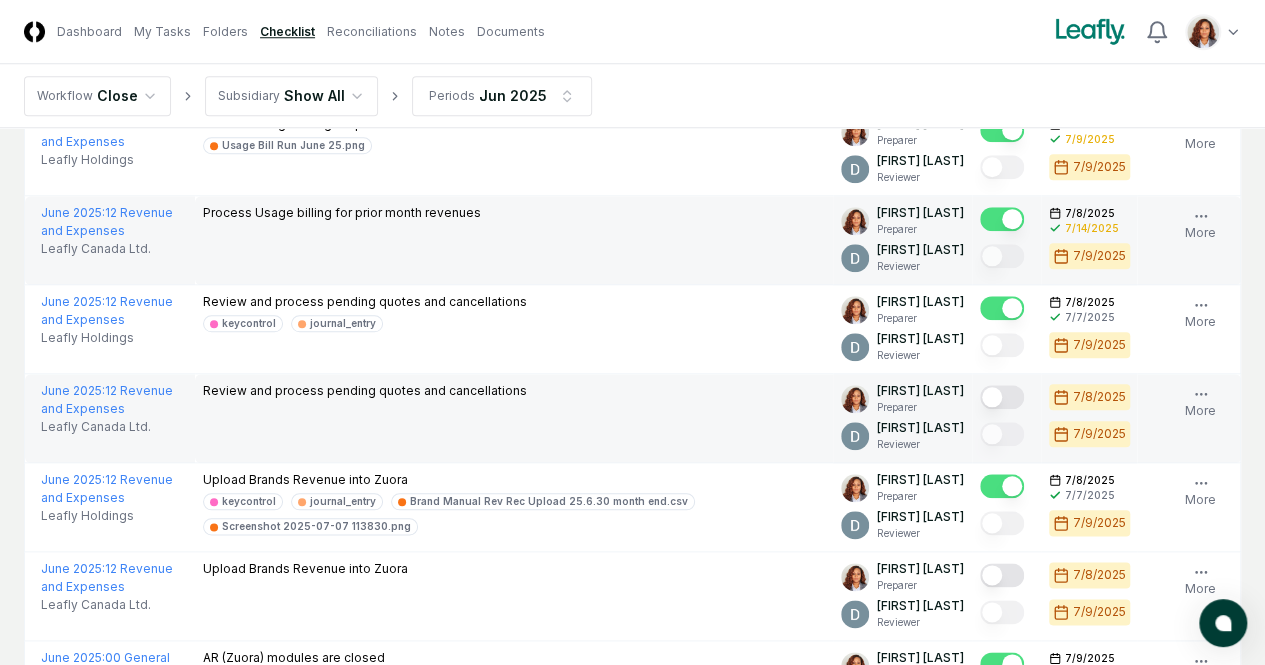 click at bounding box center (1002, 397) 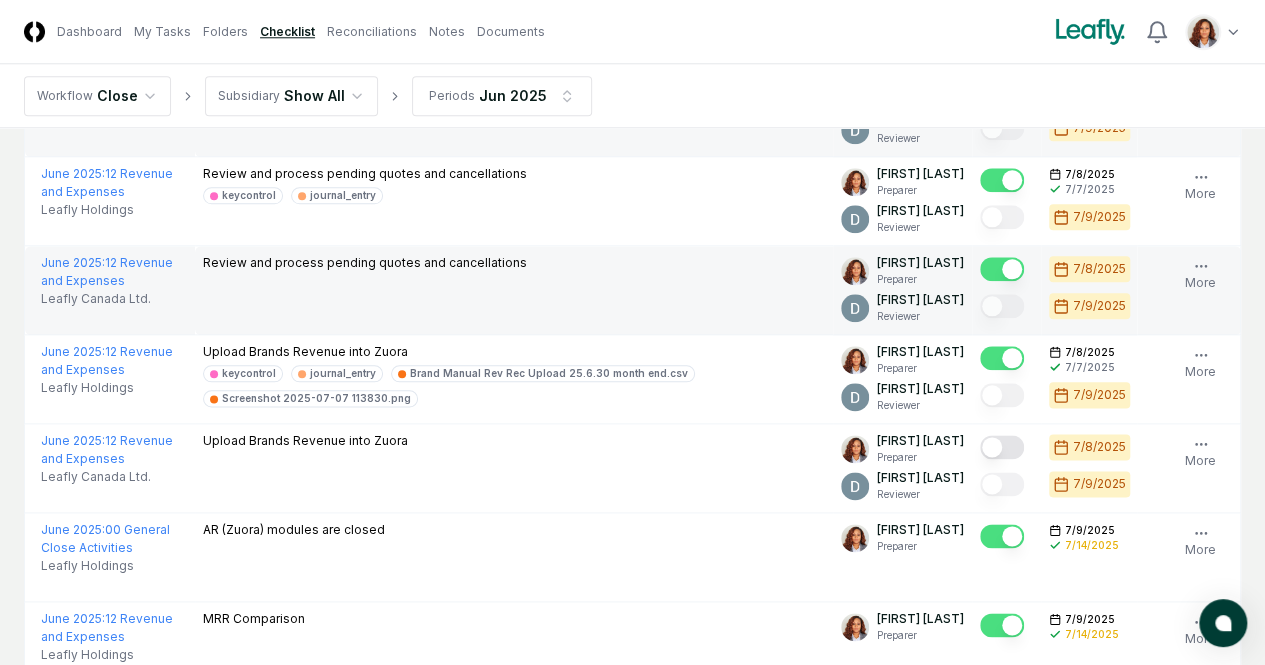 scroll, scrollTop: 1100, scrollLeft: 0, axis: vertical 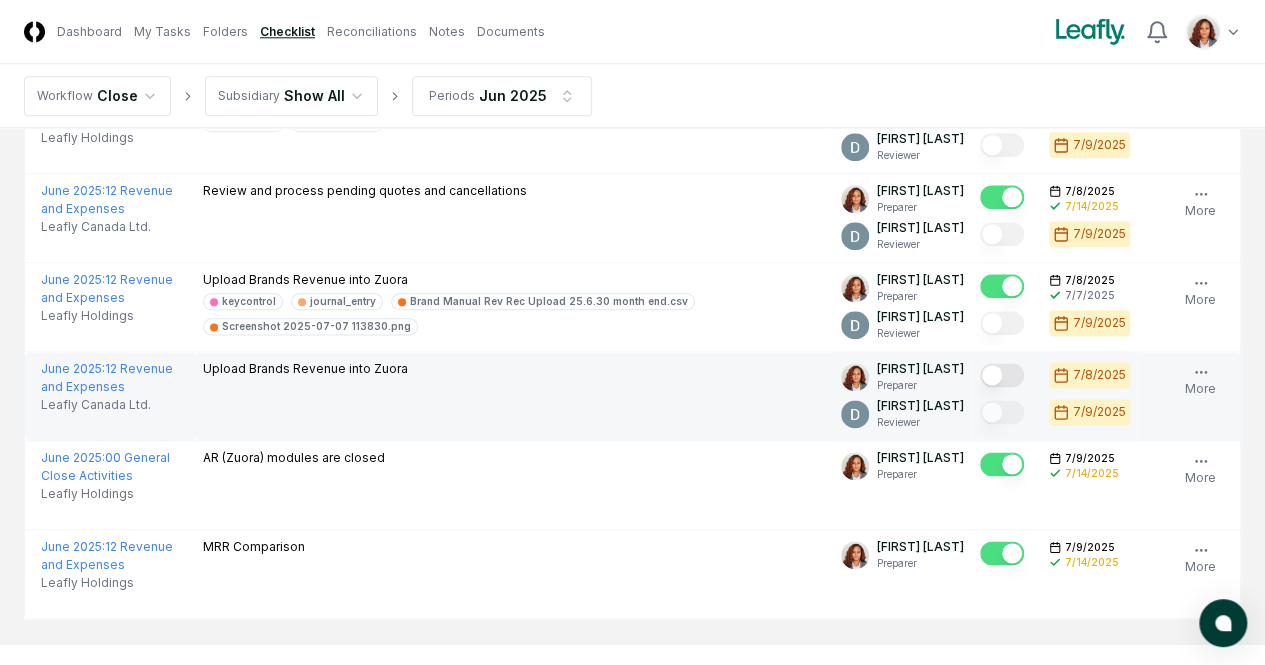 click at bounding box center (1002, 375) 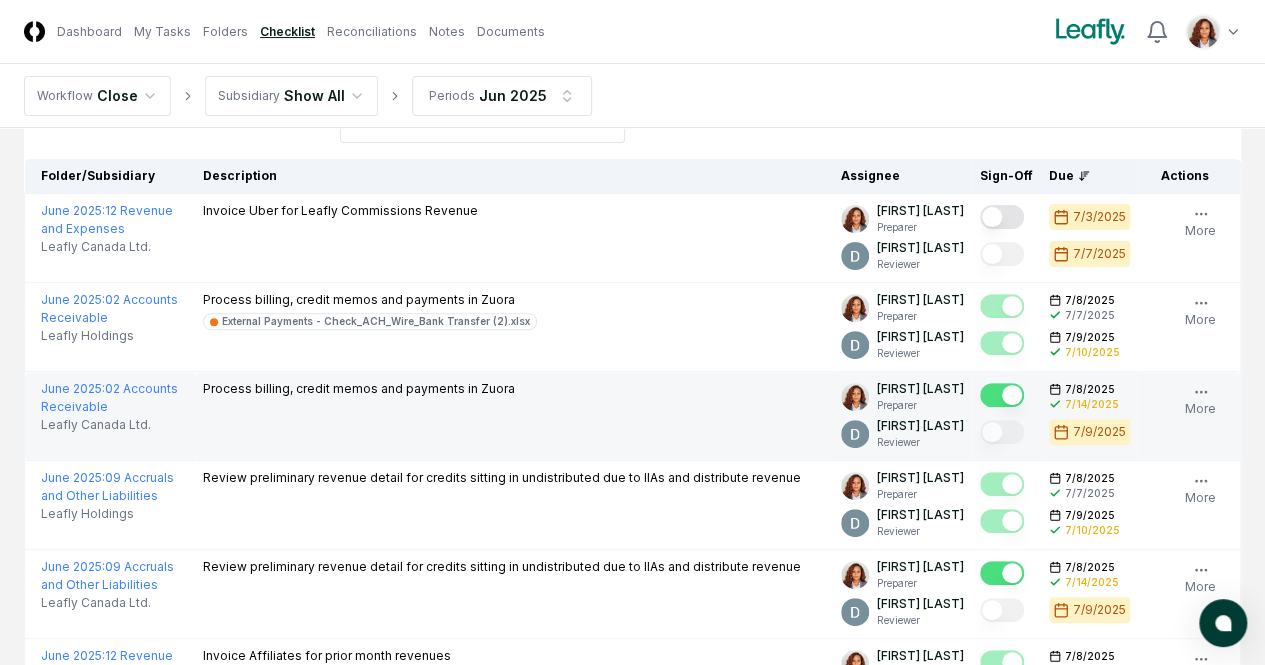 scroll, scrollTop: 0, scrollLeft: 0, axis: both 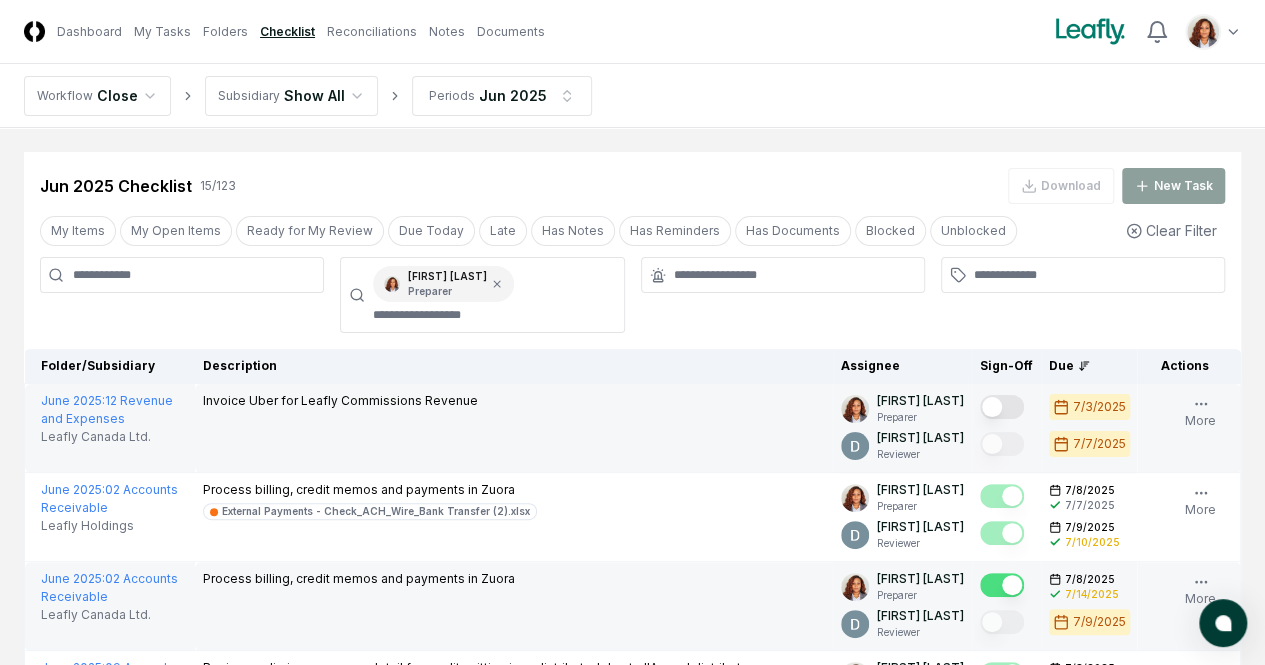 click at bounding box center [1002, 407] 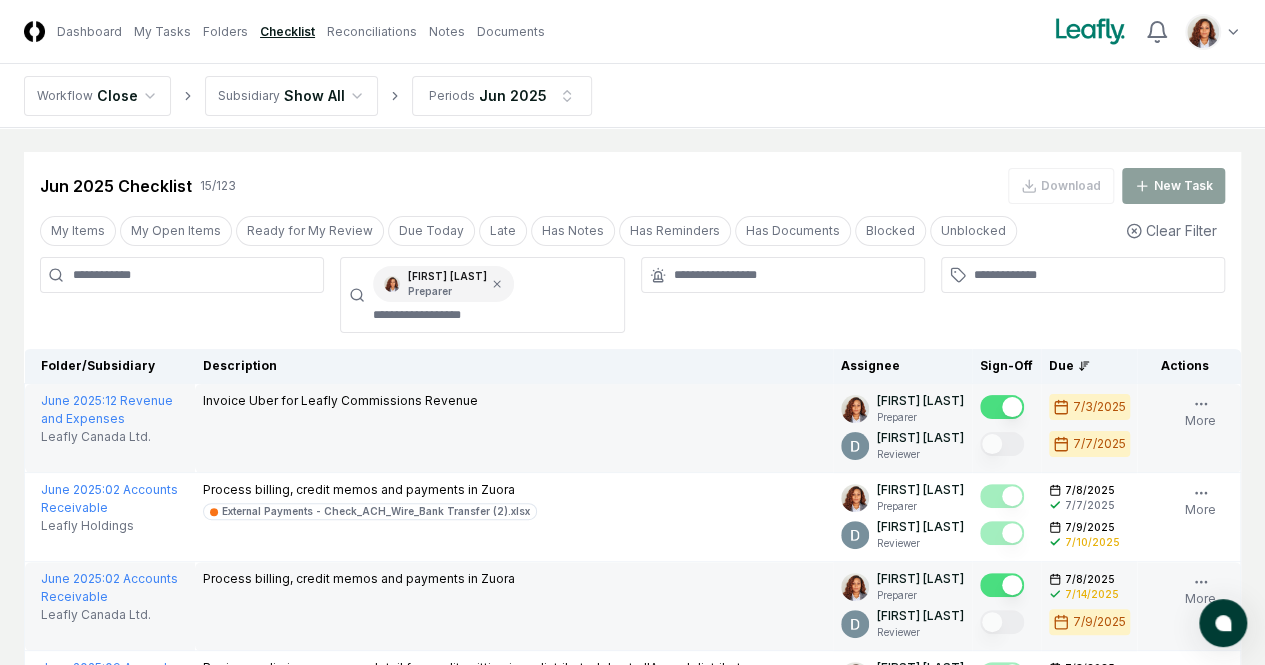 click 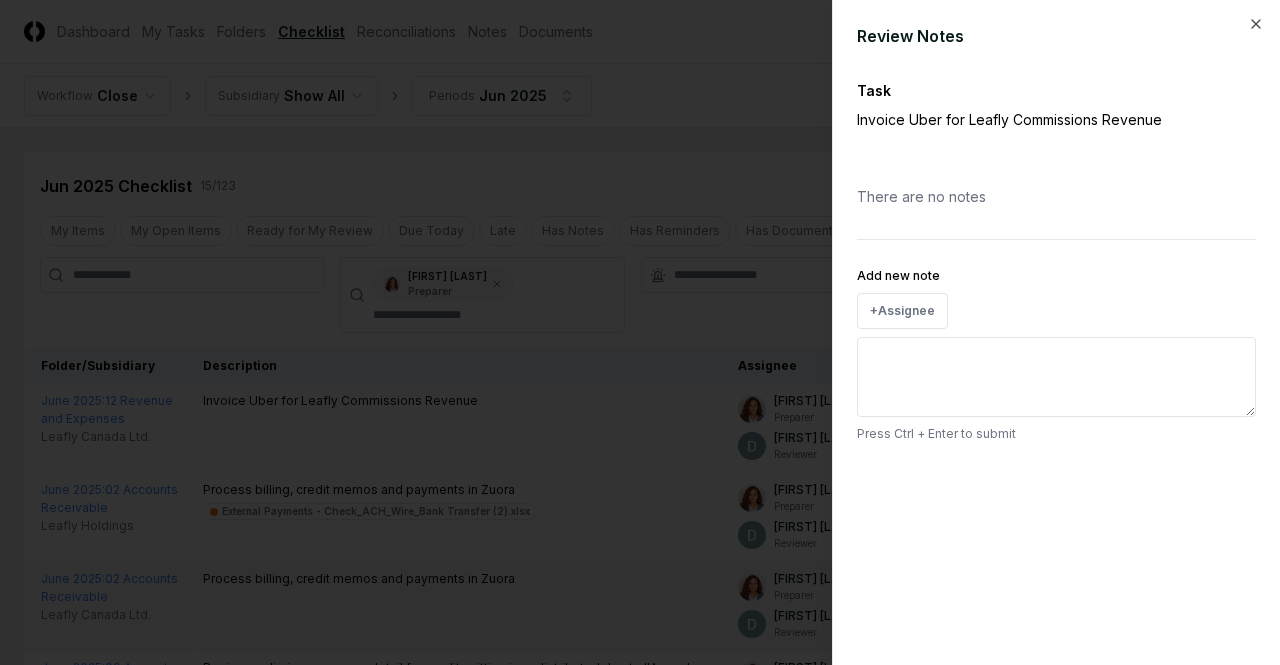 click on "Add new note" at bounding box center [1056, 377] 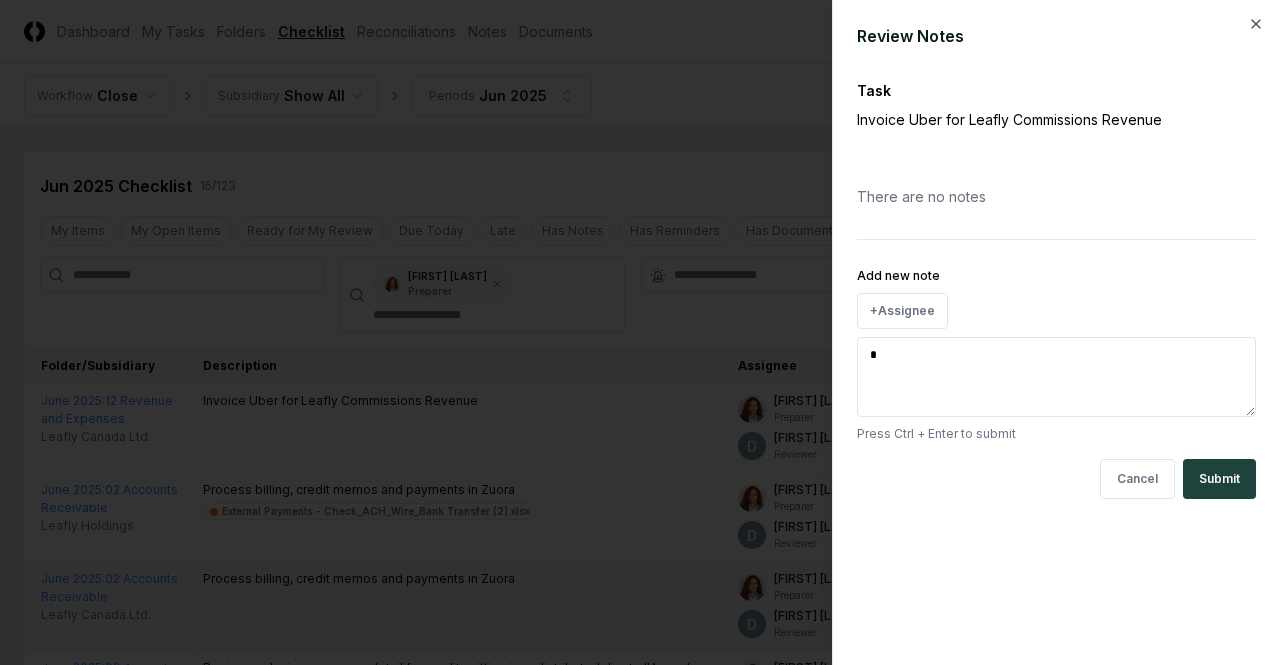 type on "*" 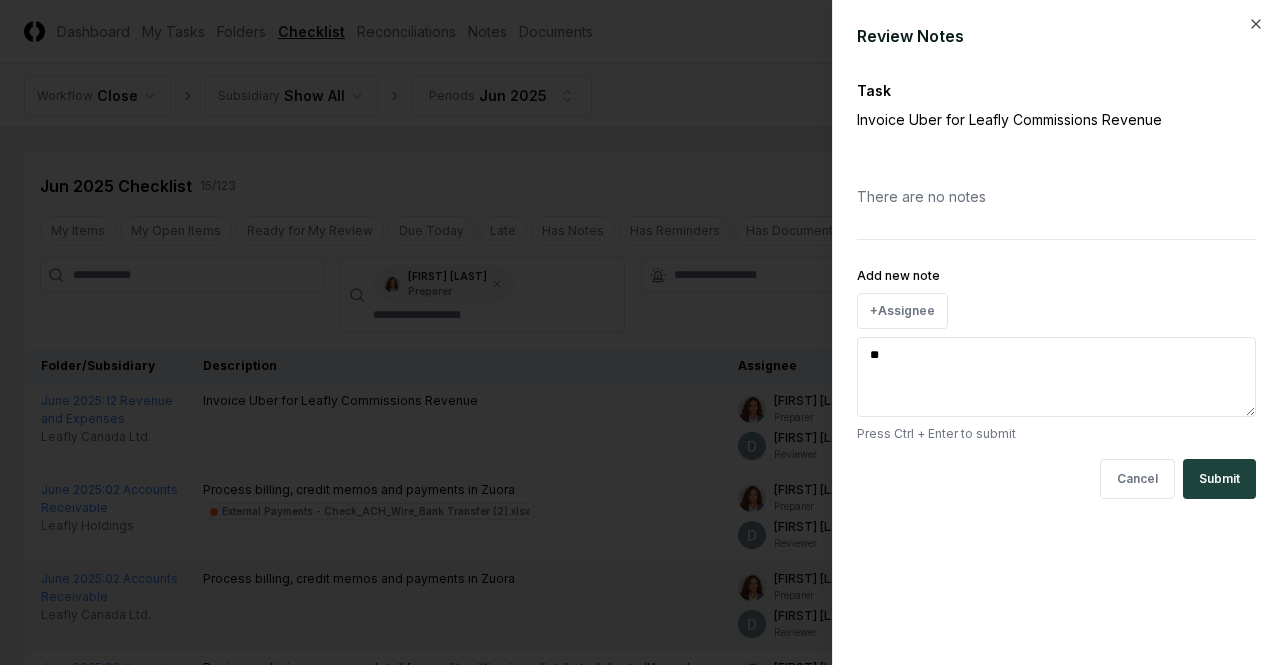 type on "*" 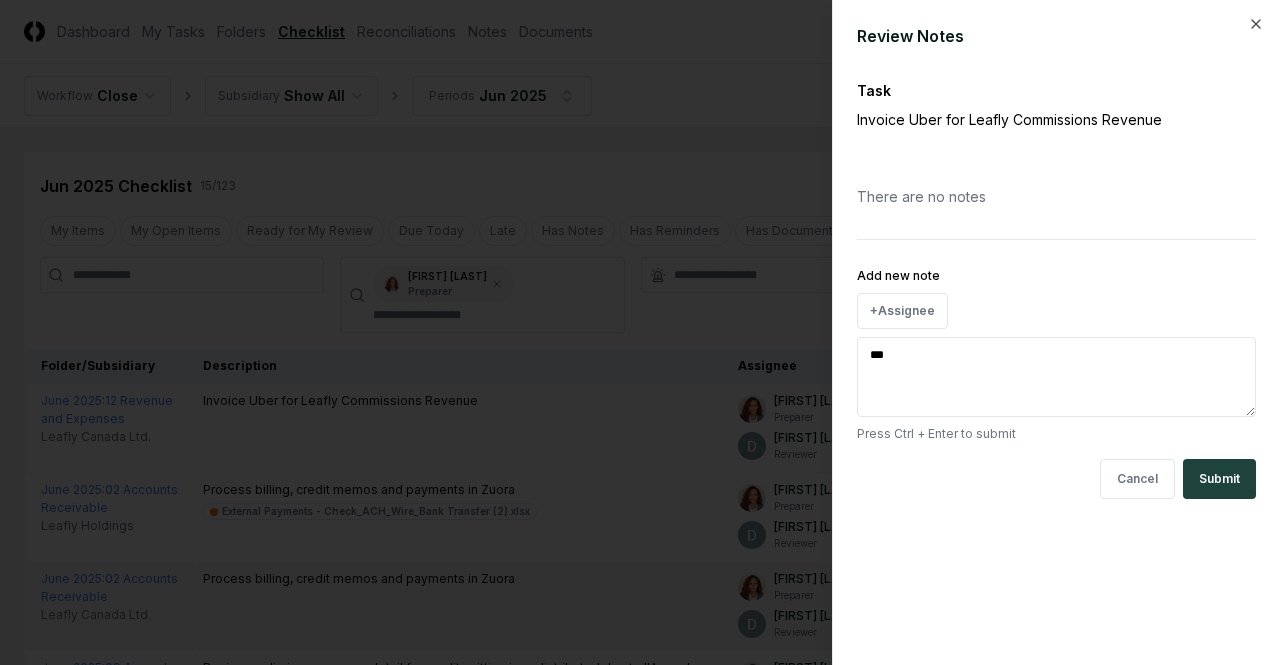 type on "*" 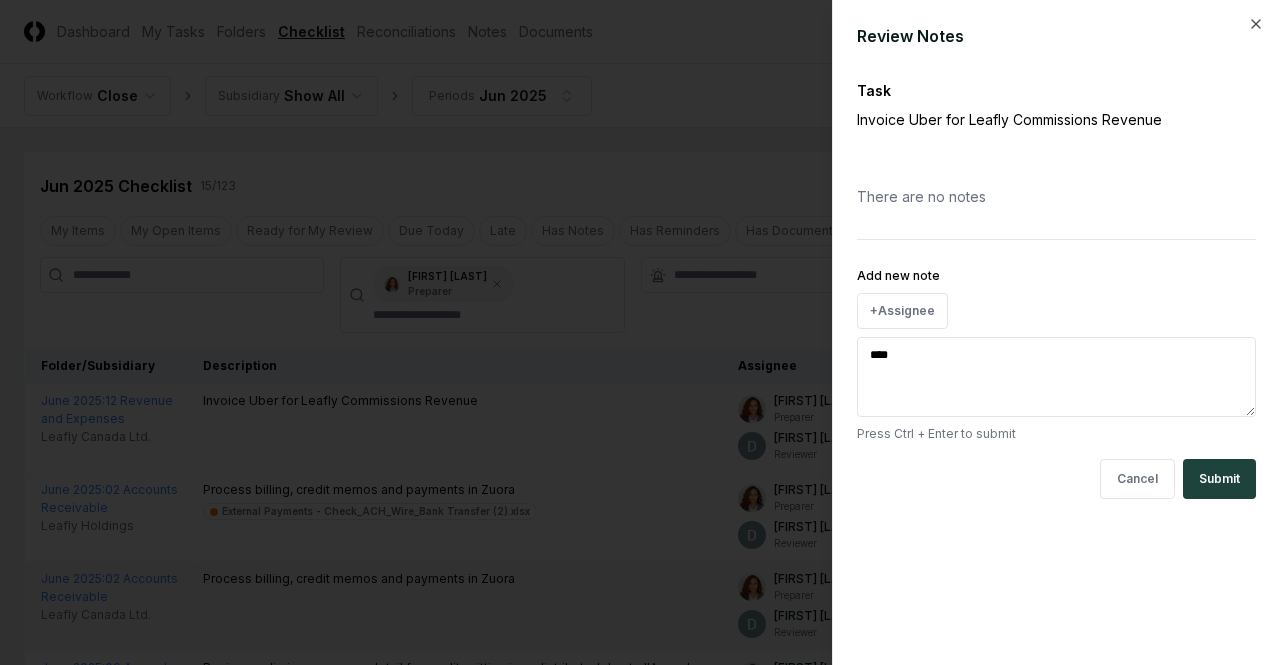 type on "*" 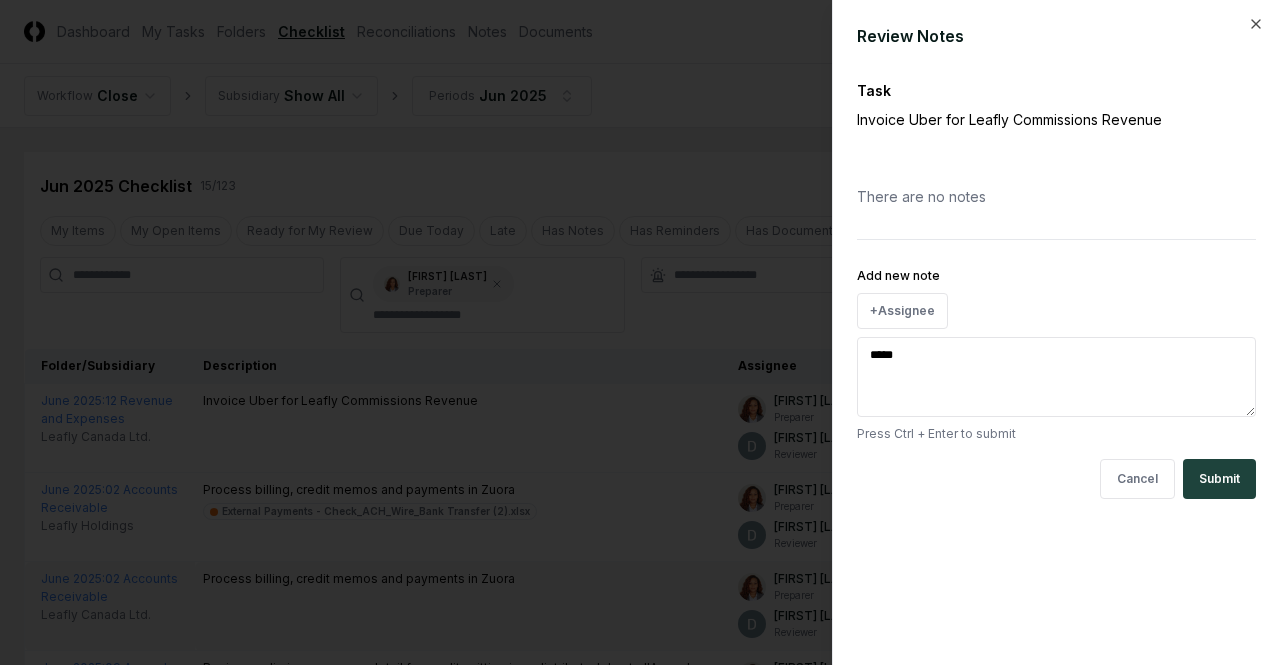 type on "*" 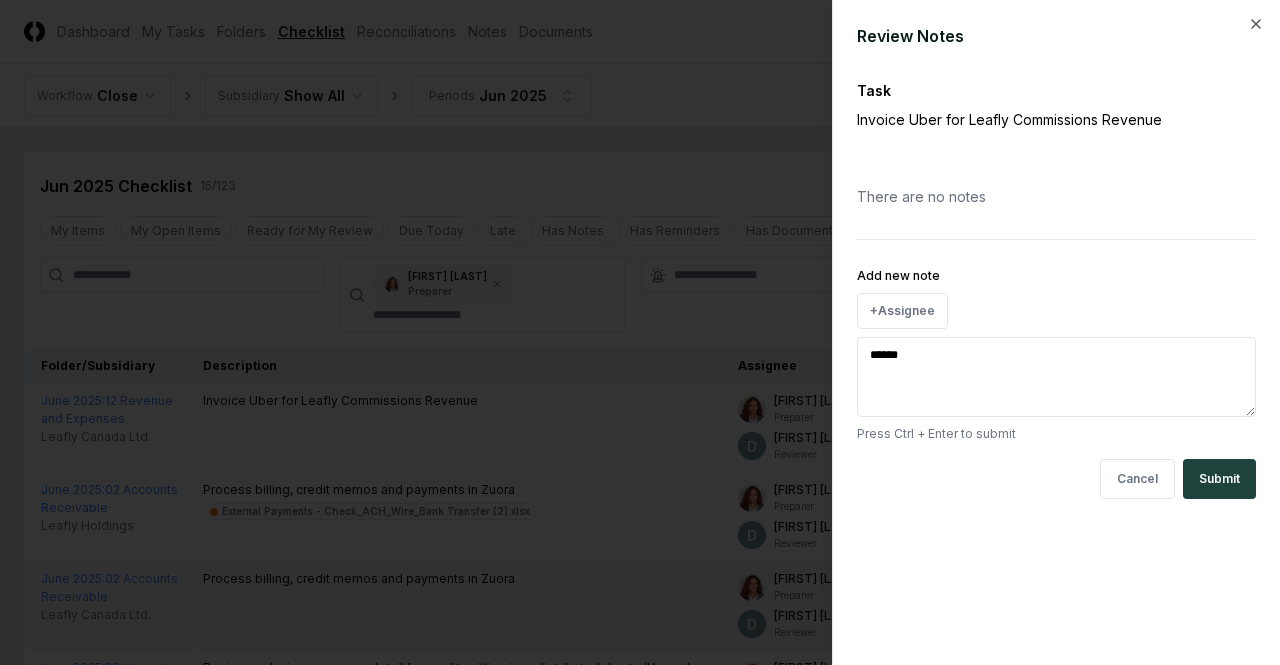 type on "*" 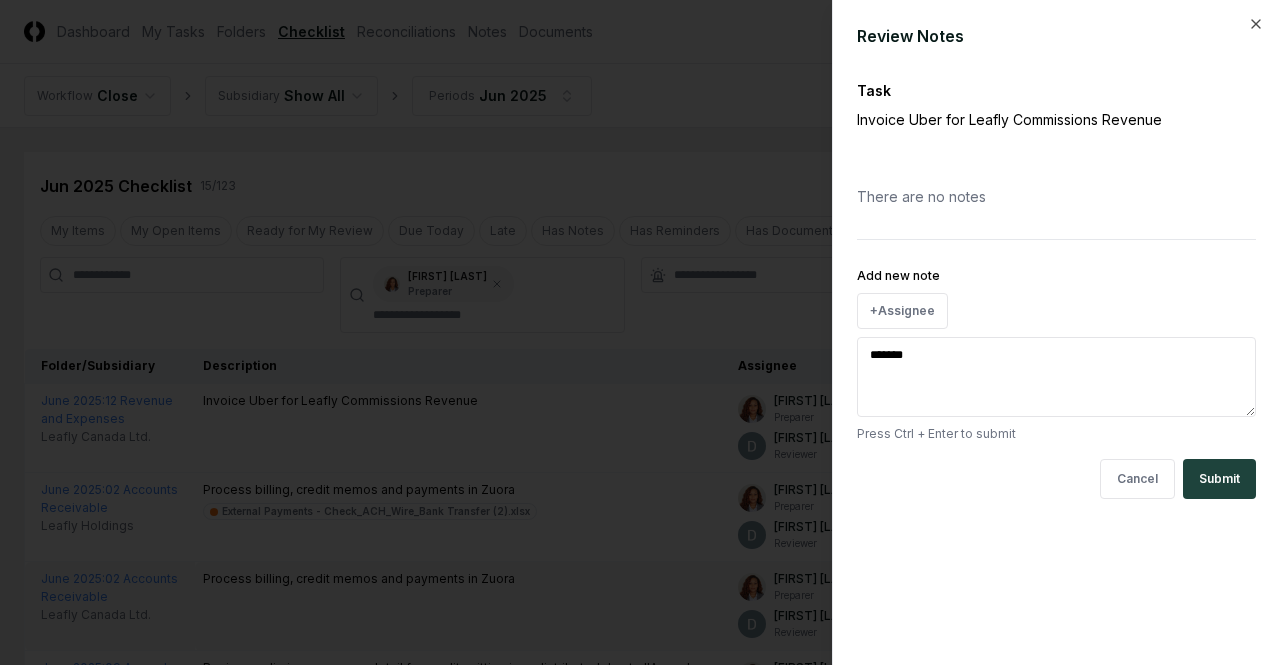 type on "*" 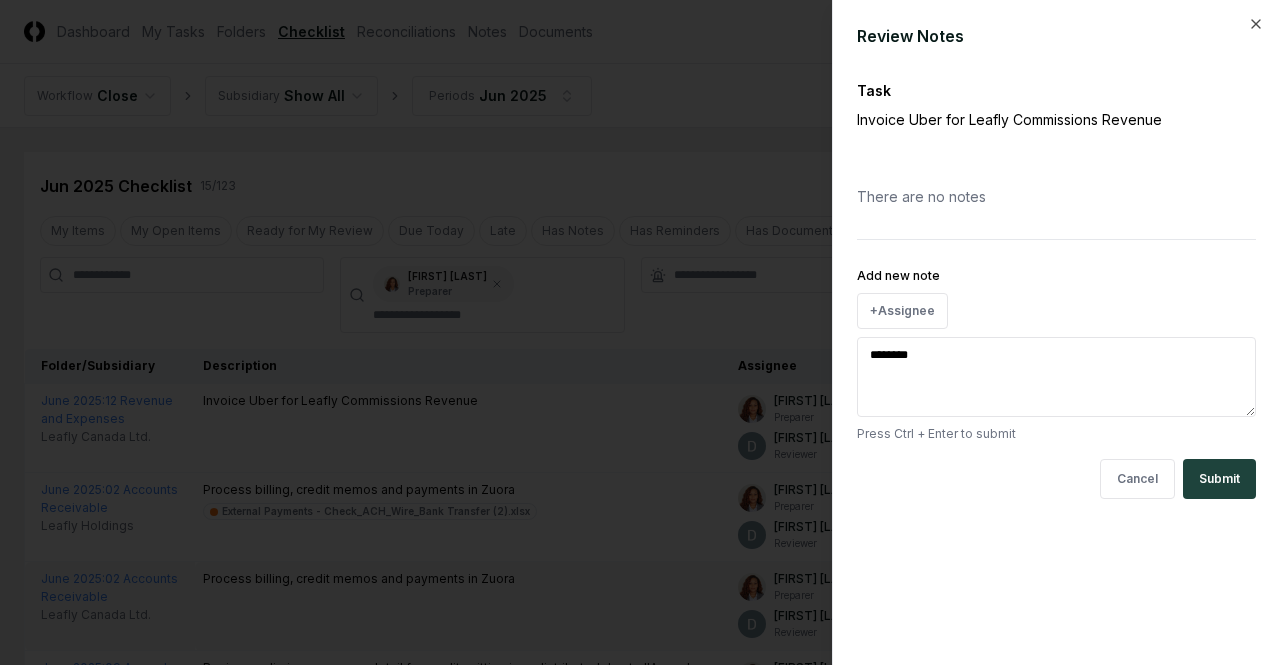 type on "*" 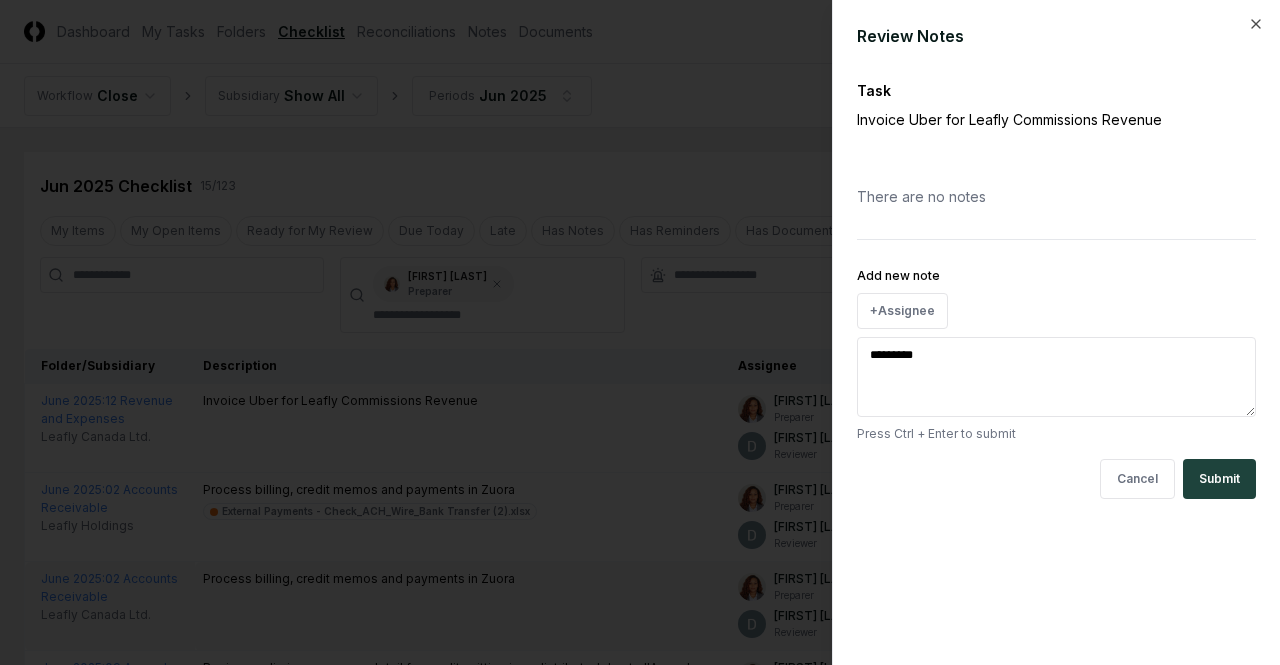 type on "*" 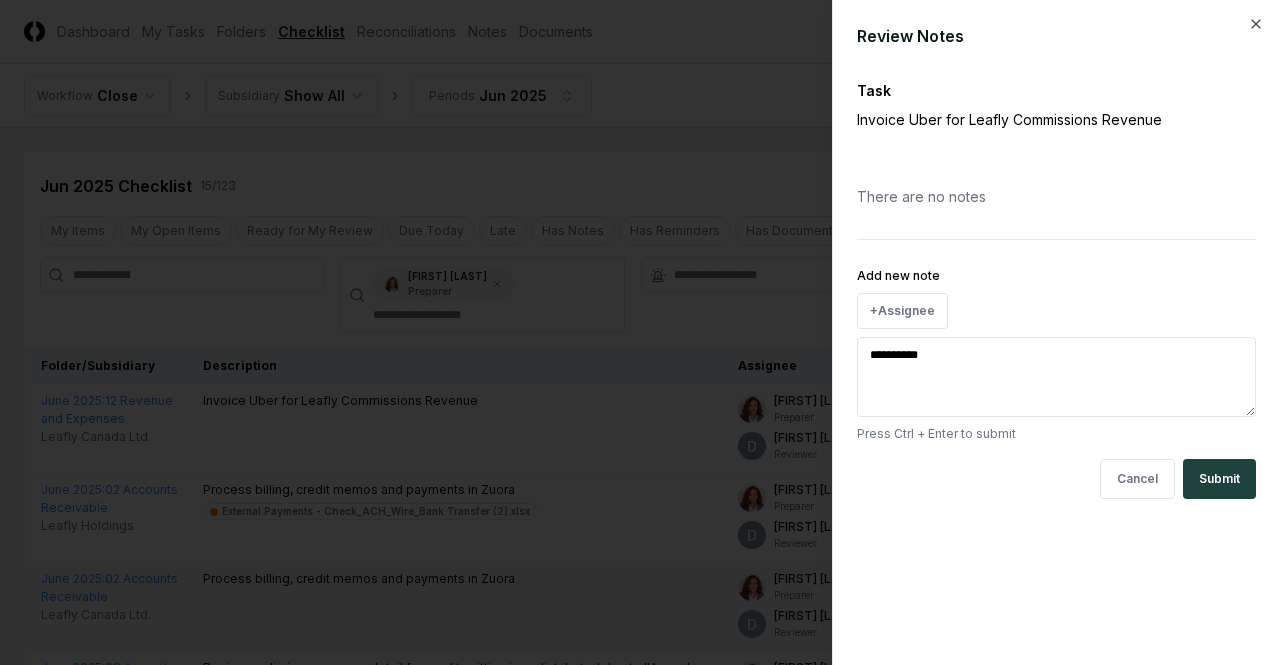 type on "*" 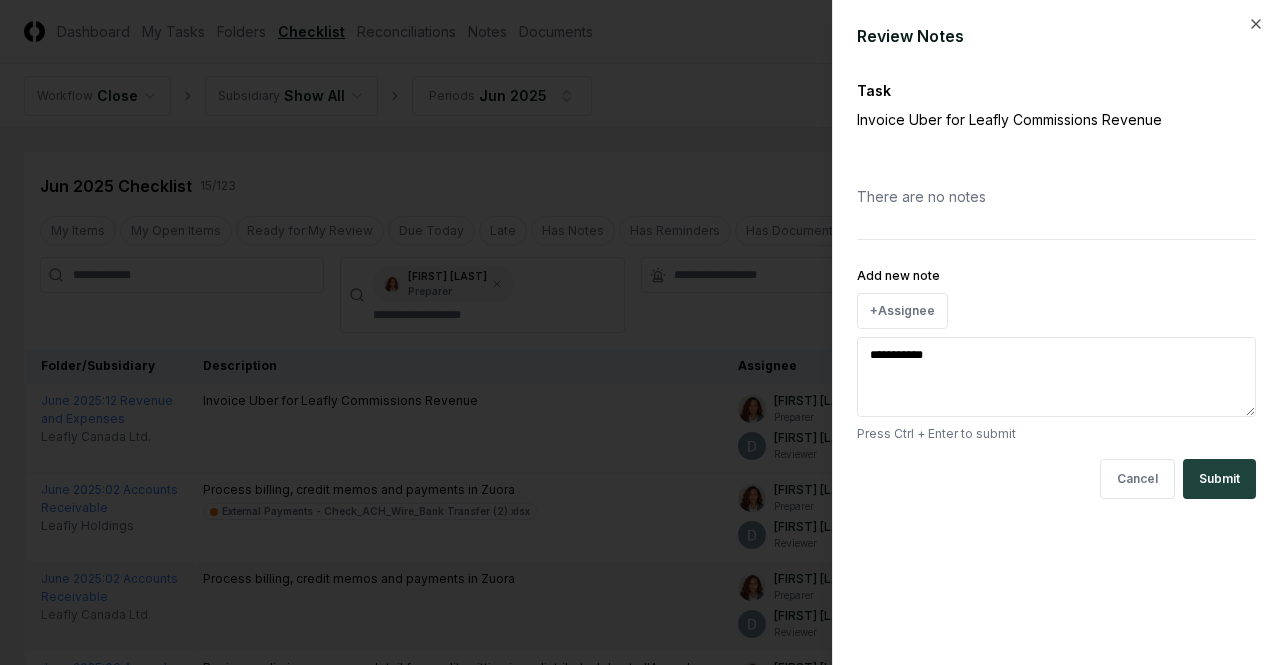 type on "*" 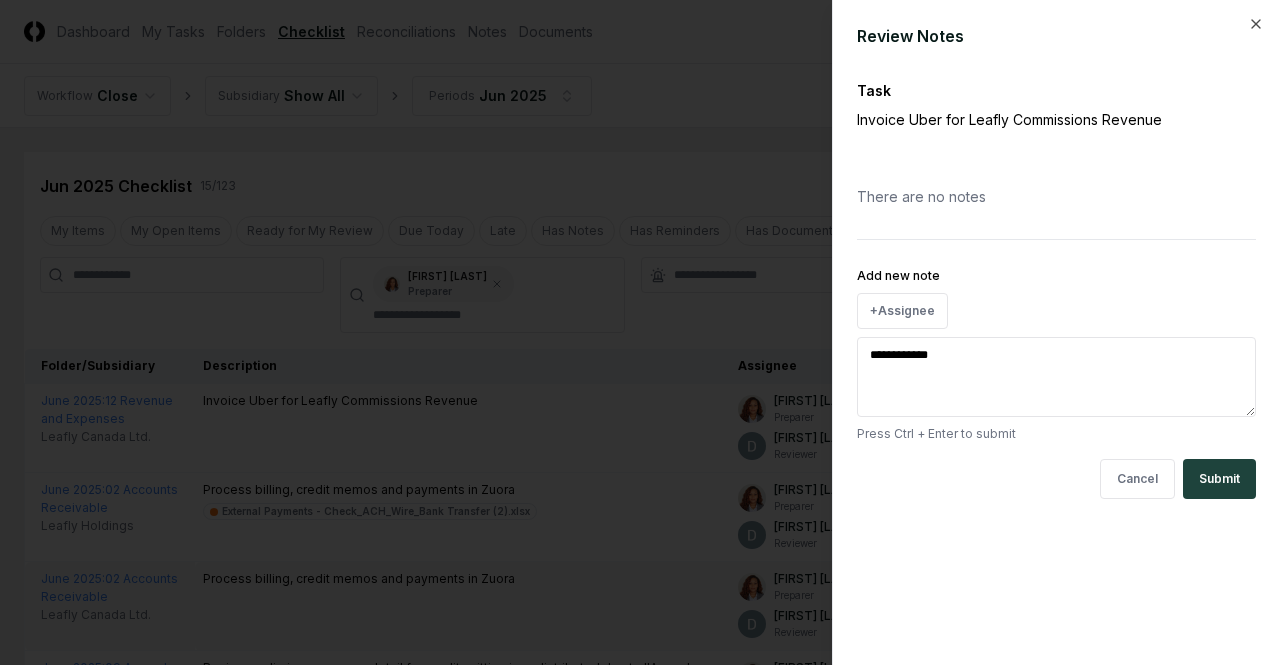 type on "*" 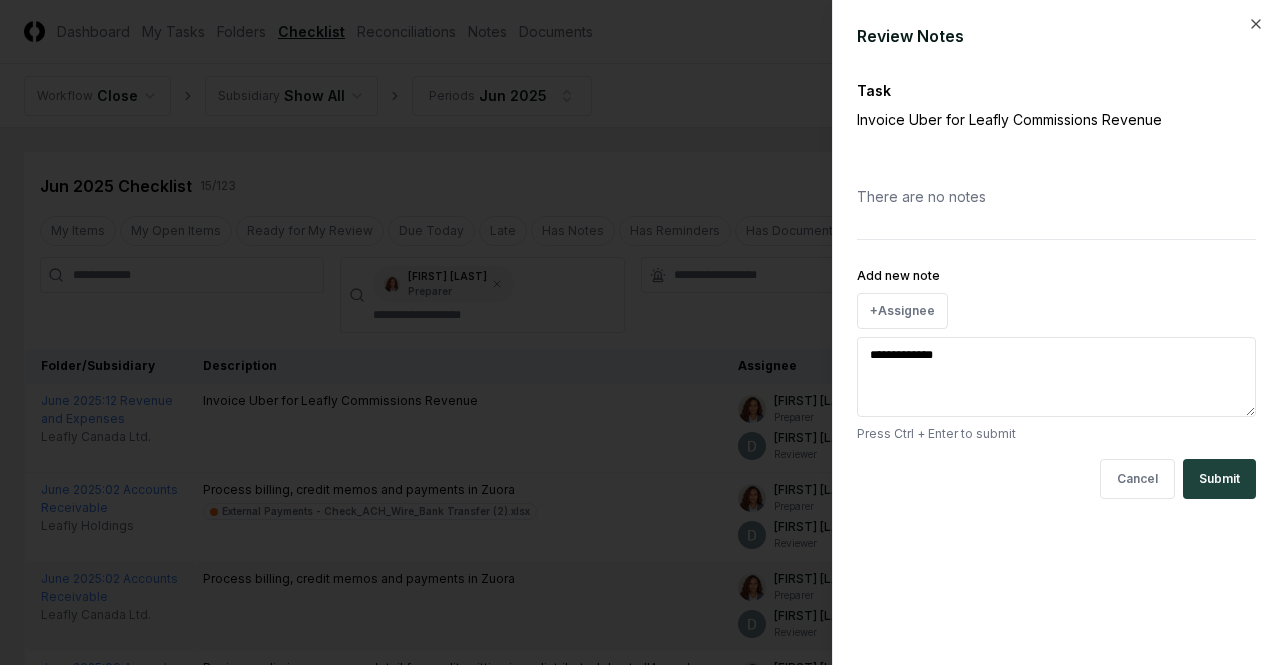 type on "*" 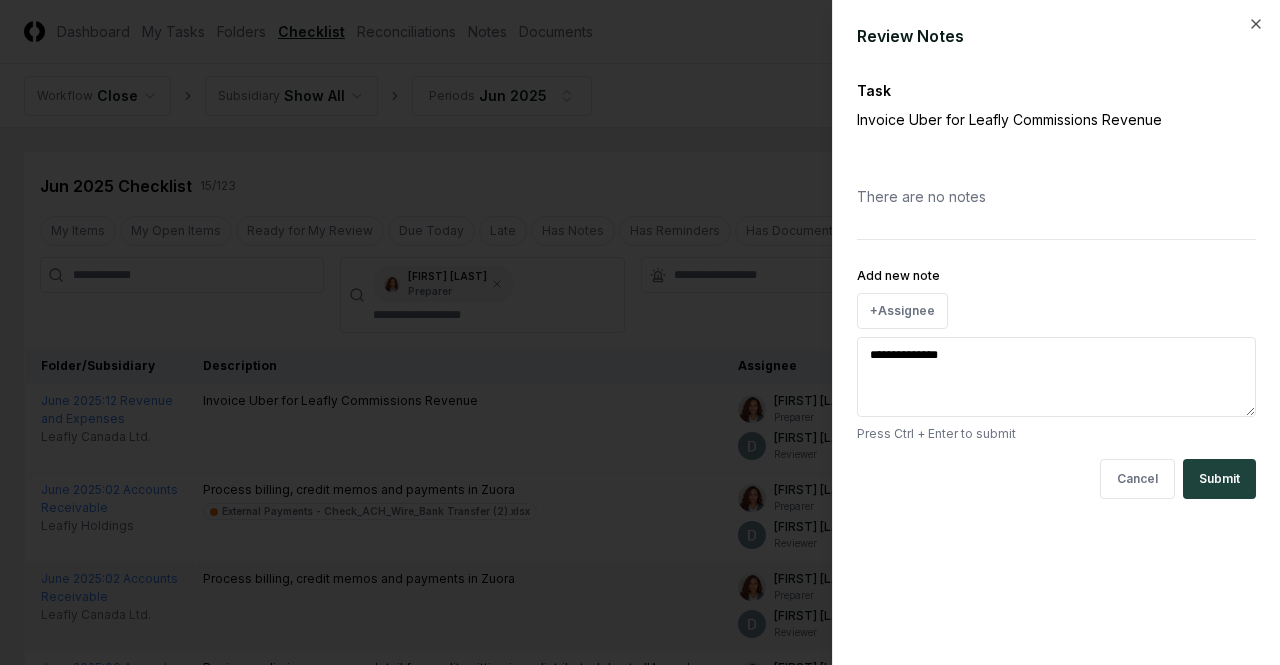 type on "*" 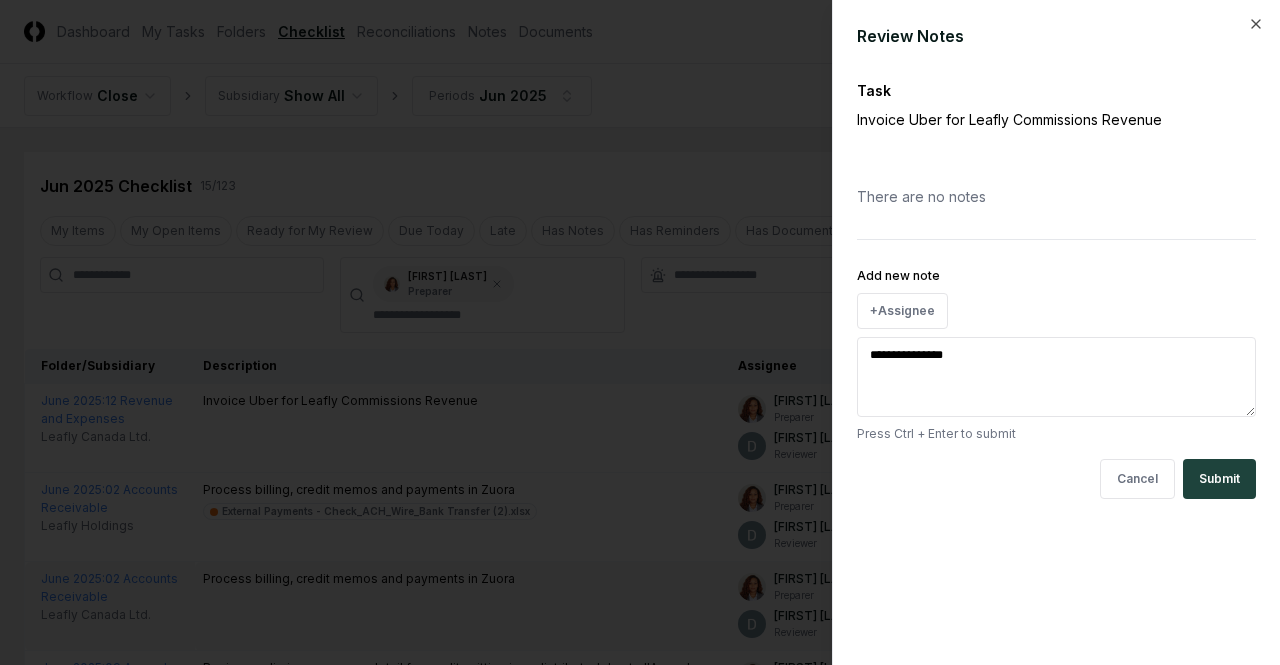 type on "*" 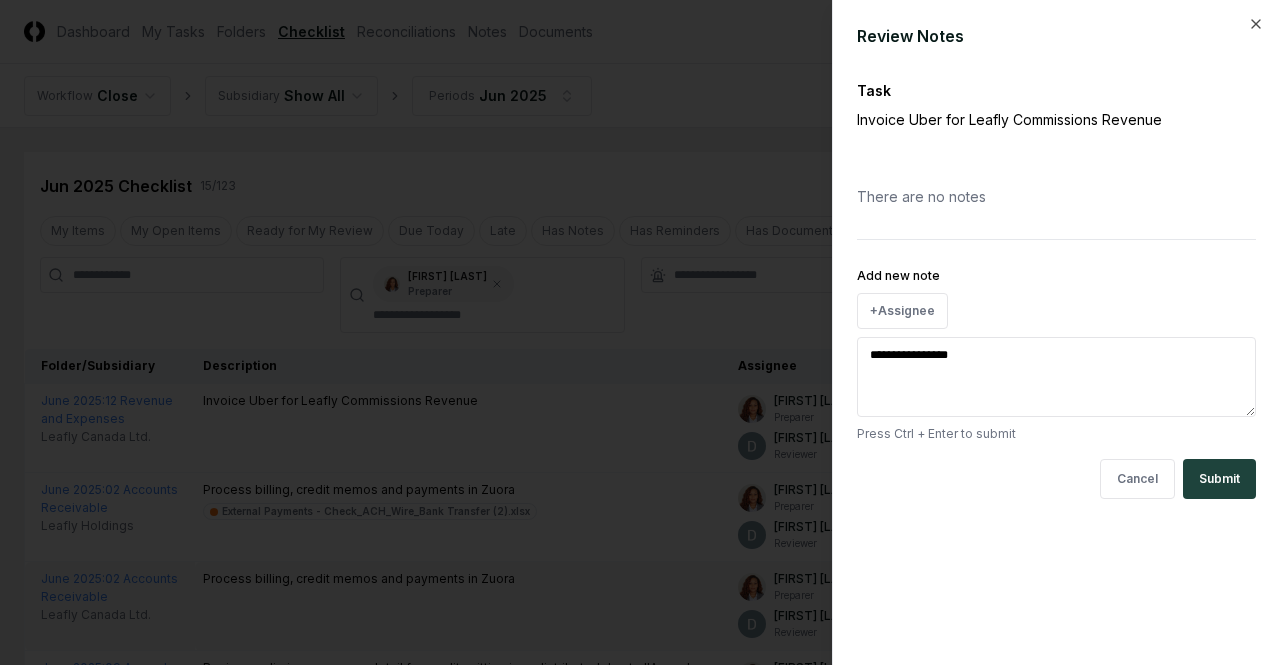 type on "*" 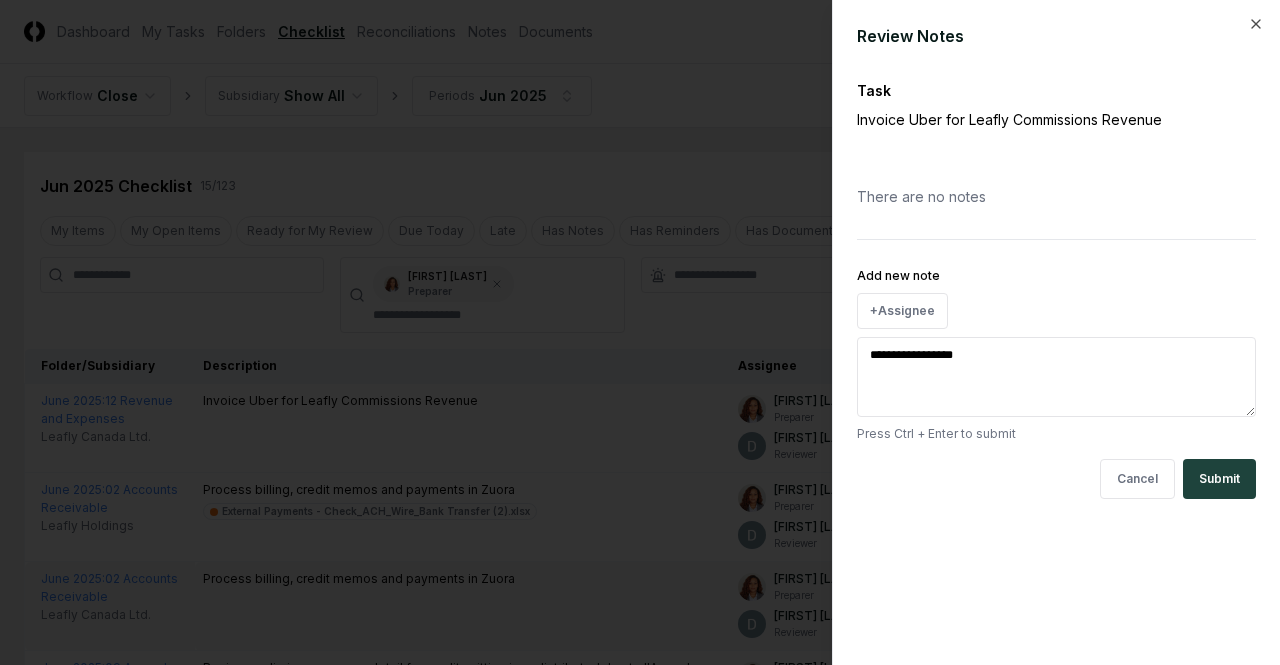 type on "*" 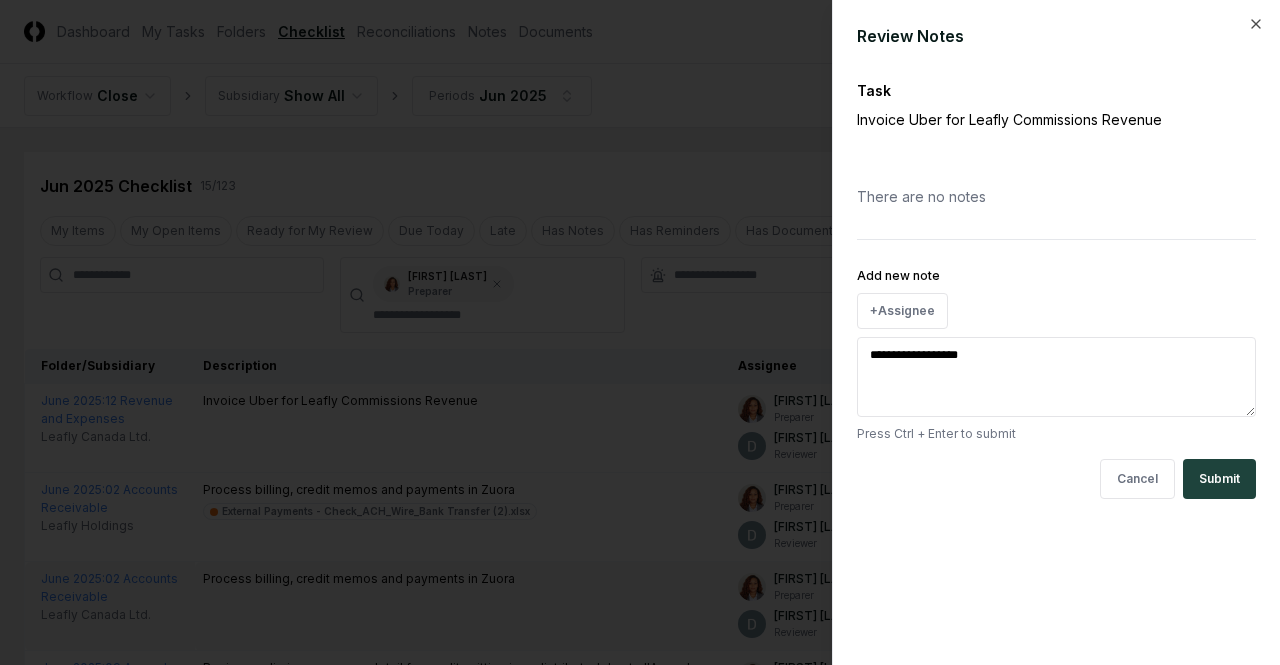type on "*" 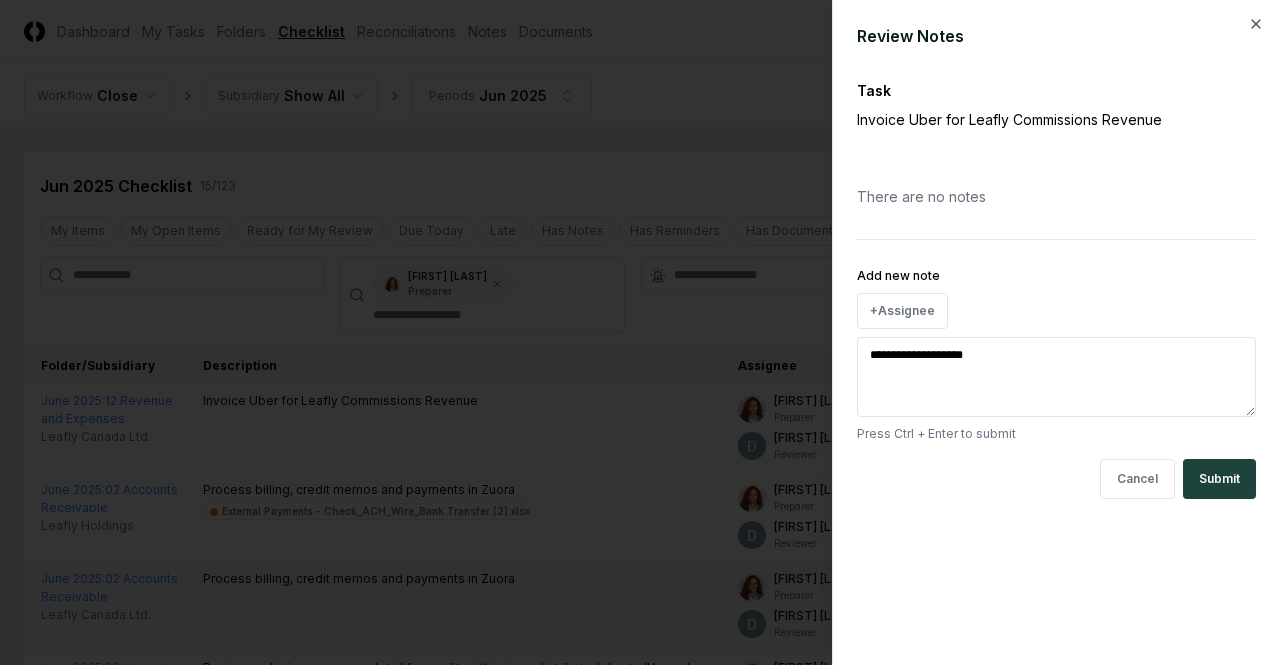 type on "*" 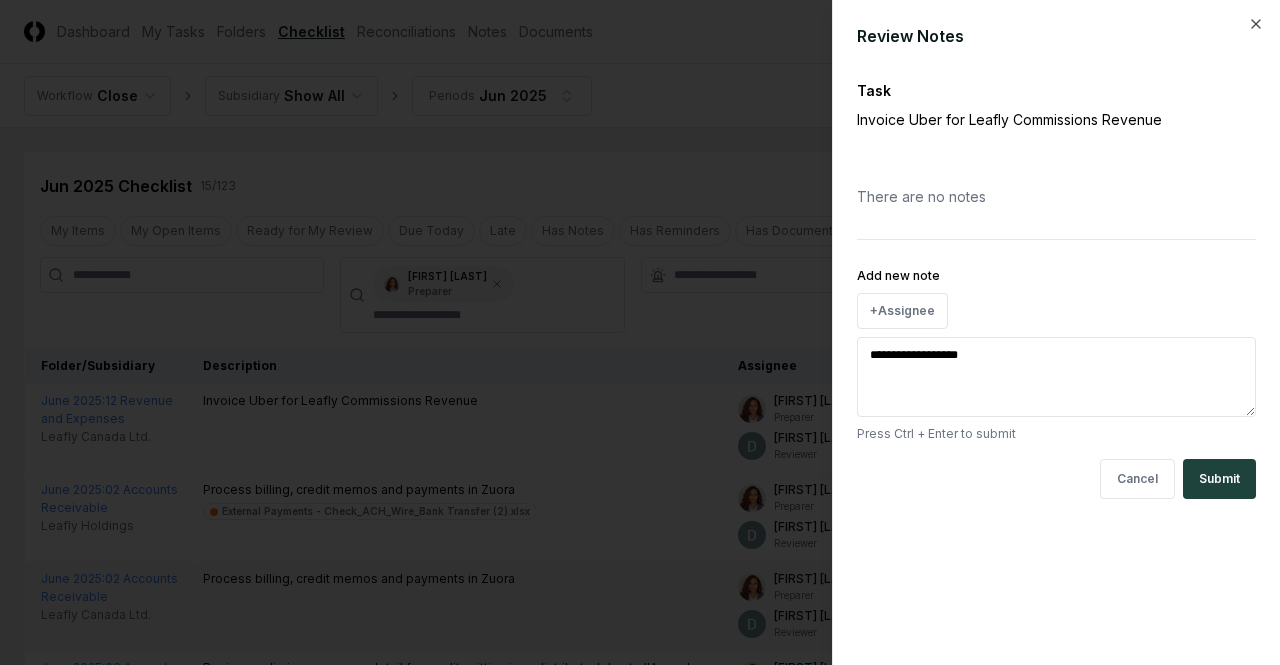 type on "*" 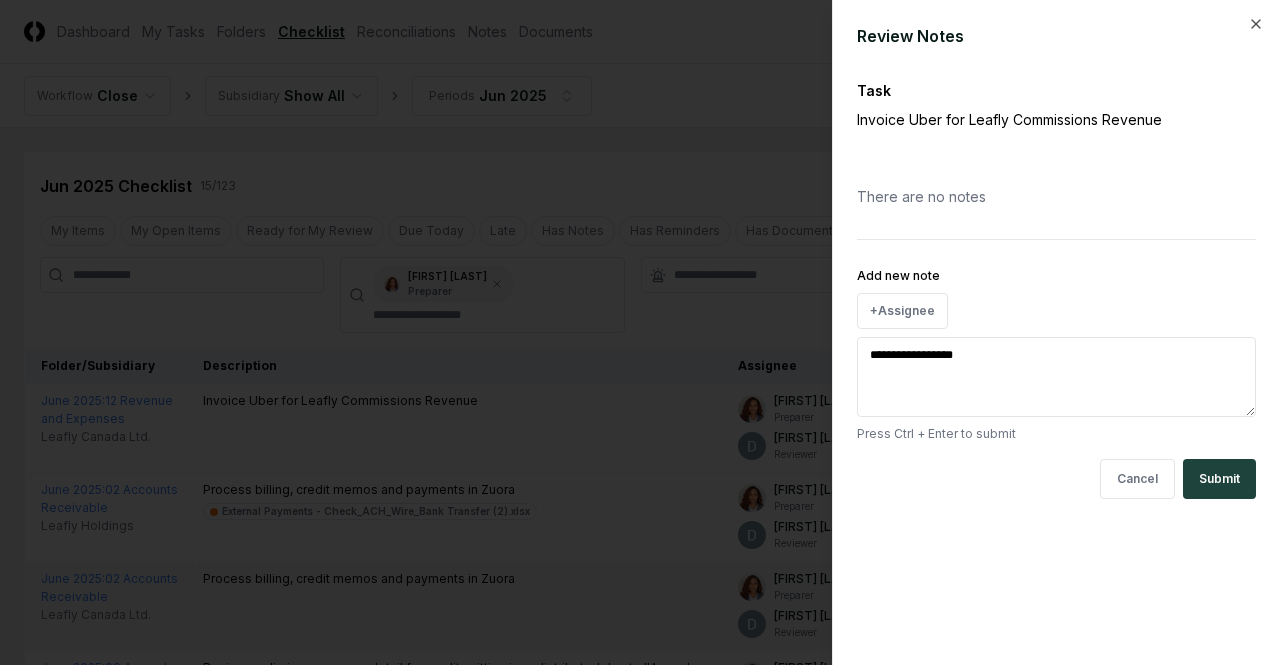 type on "*" 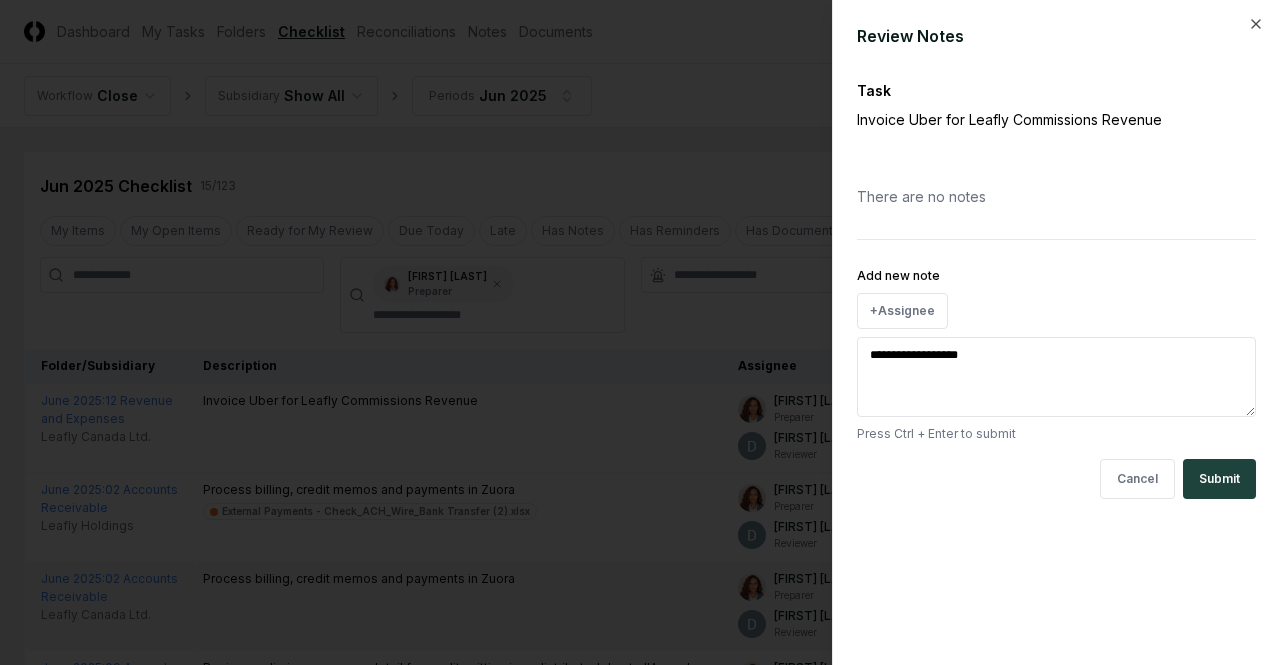 type on "*" 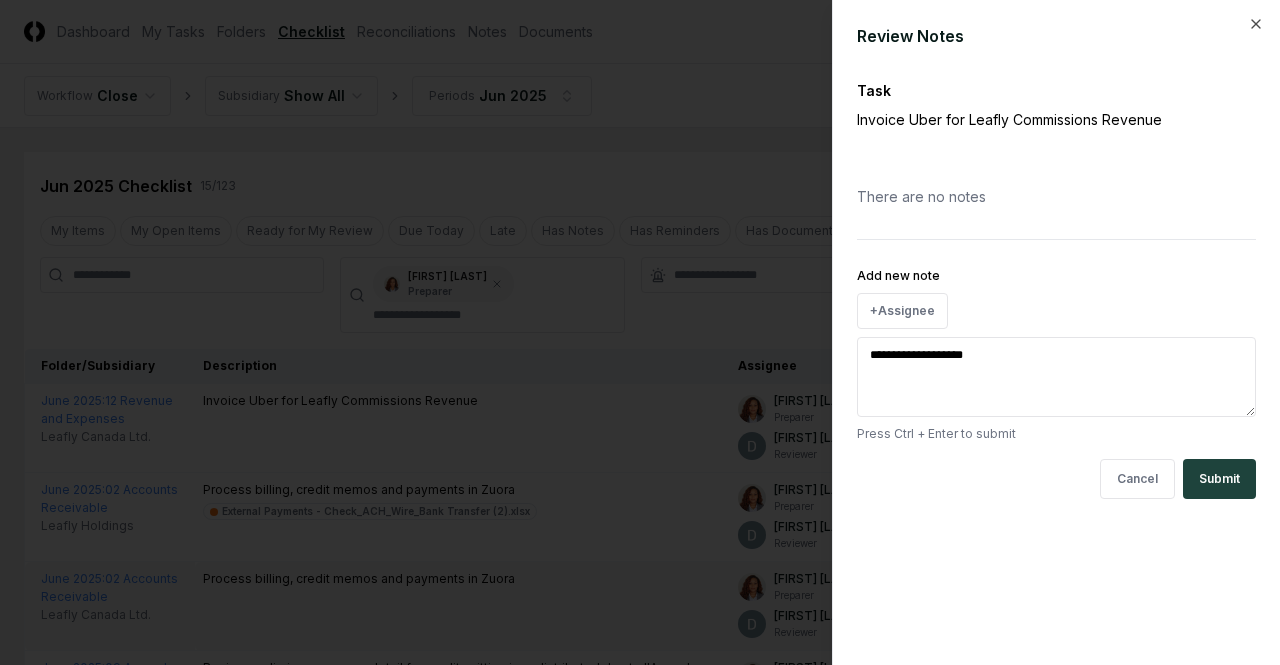 type on "*" 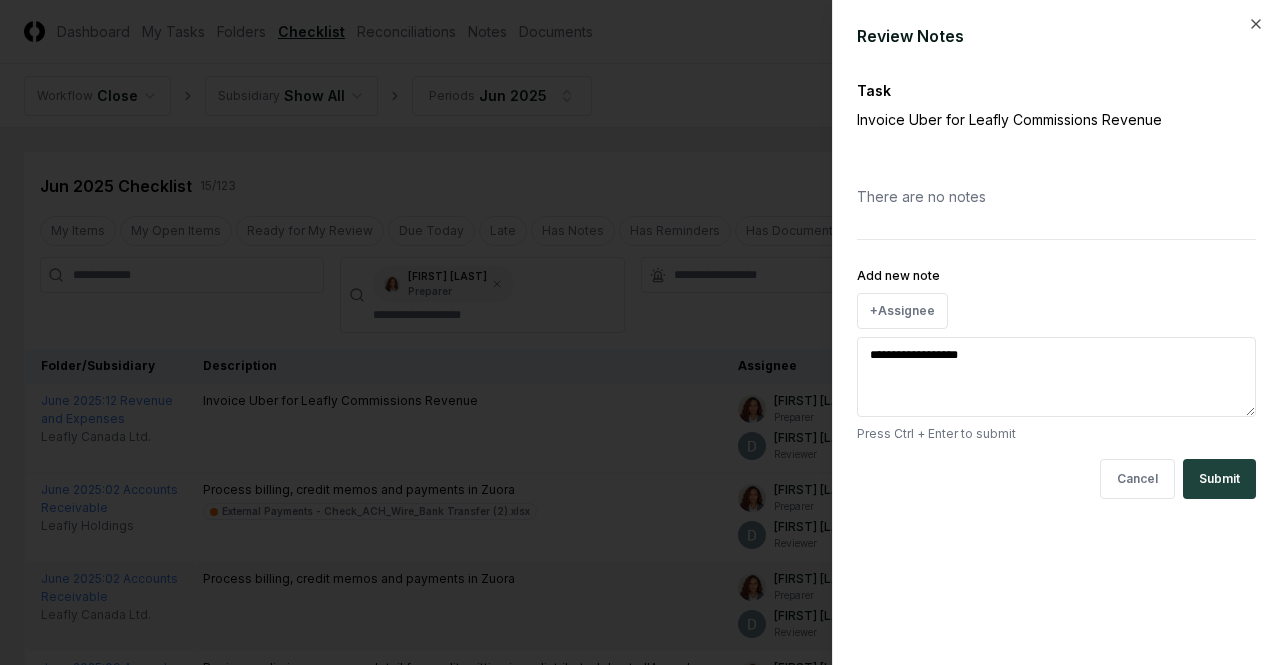 type on "*" 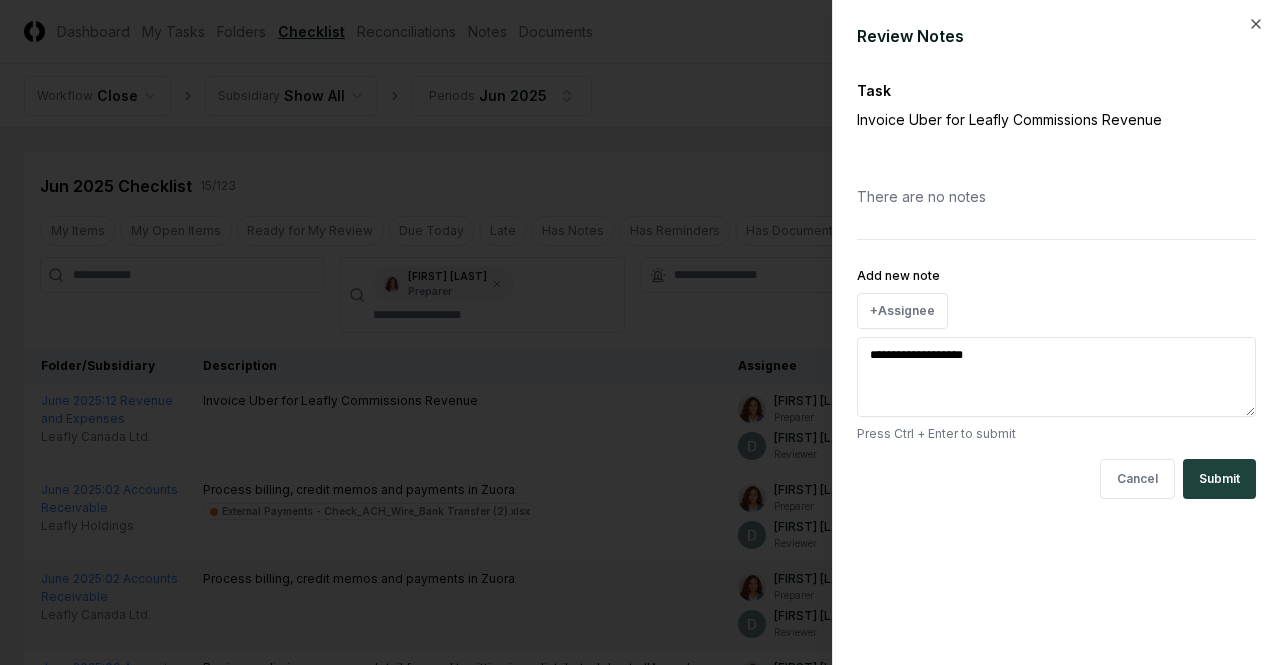 type on "*" 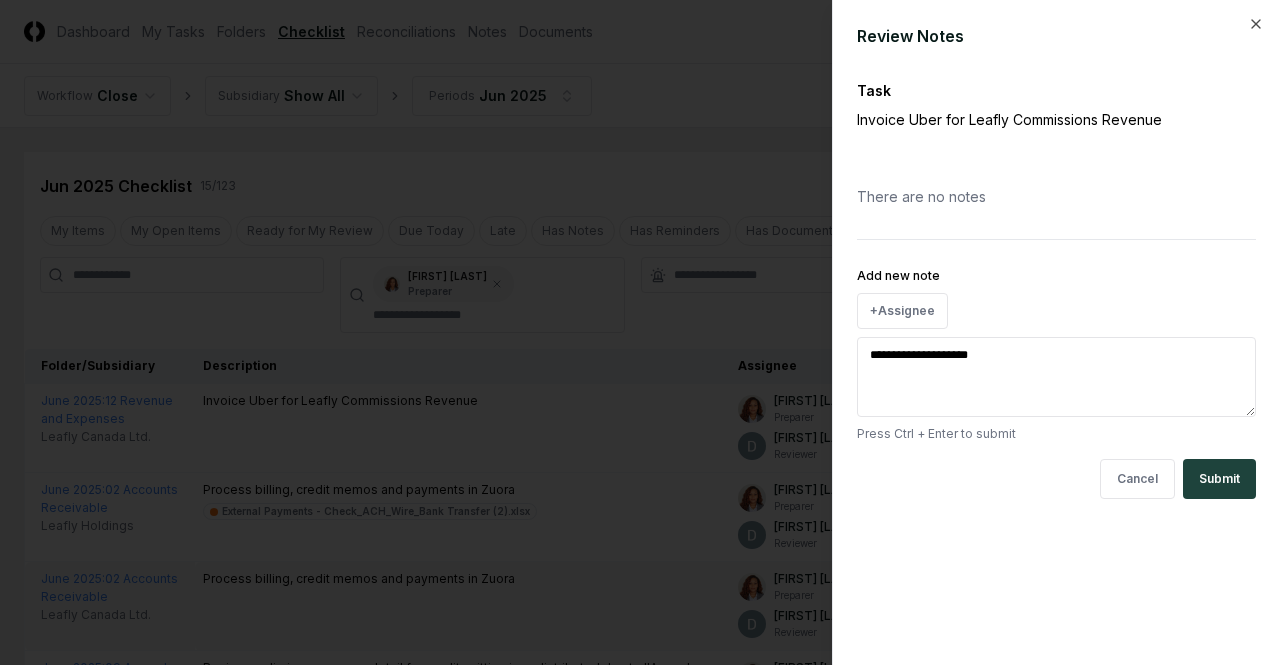 type on "*" 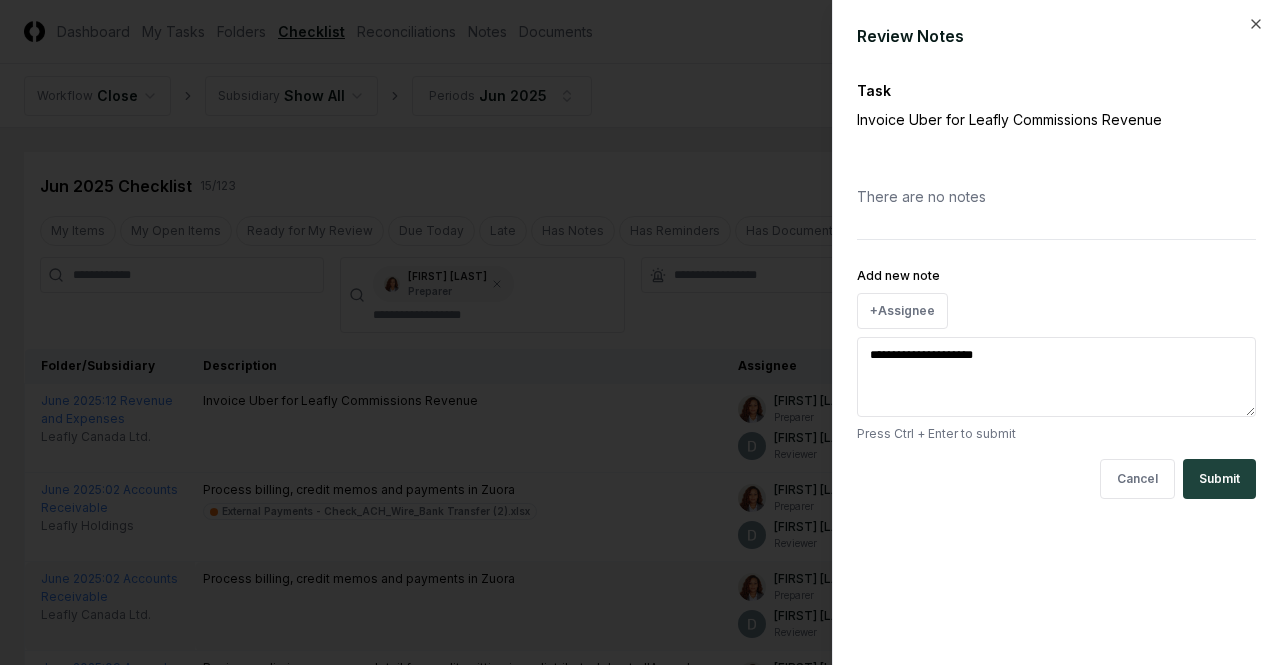 type on "*" 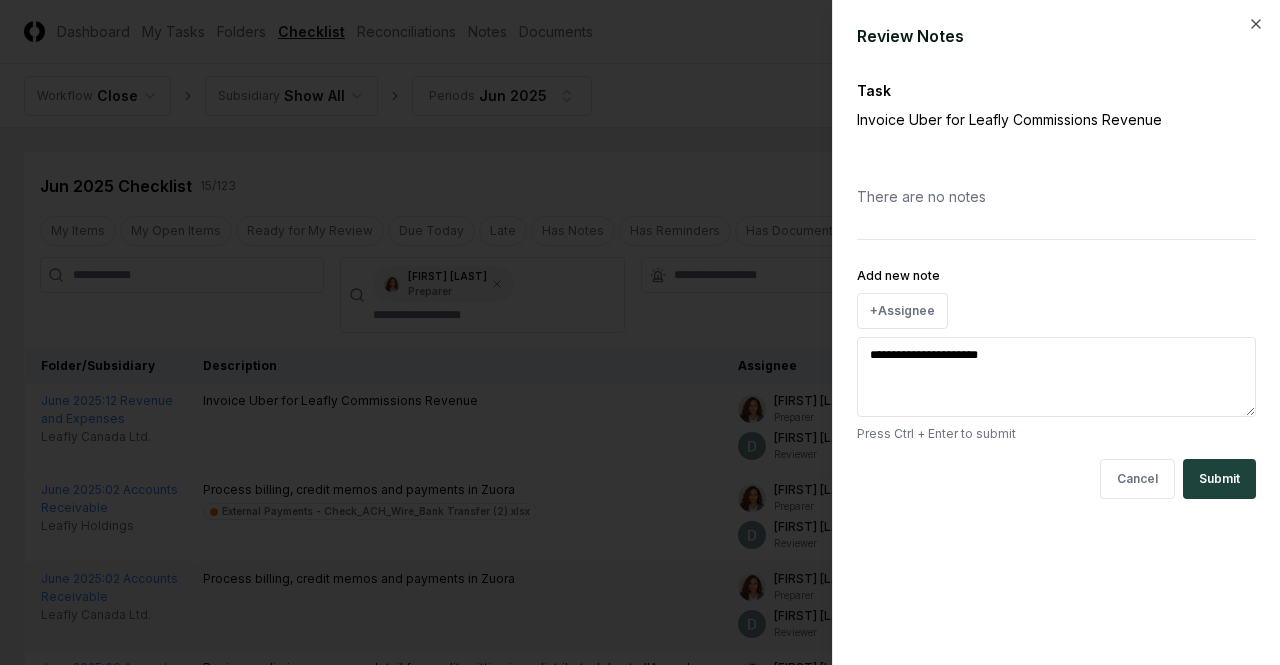 type on "*" 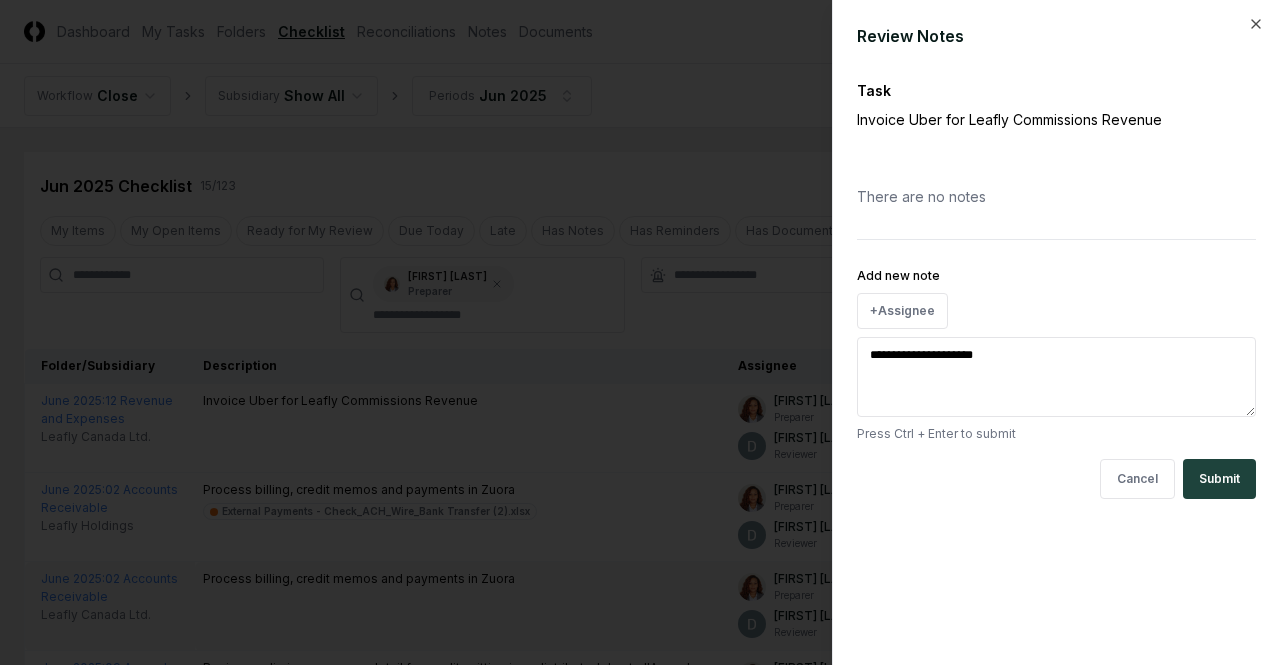 type on "*" 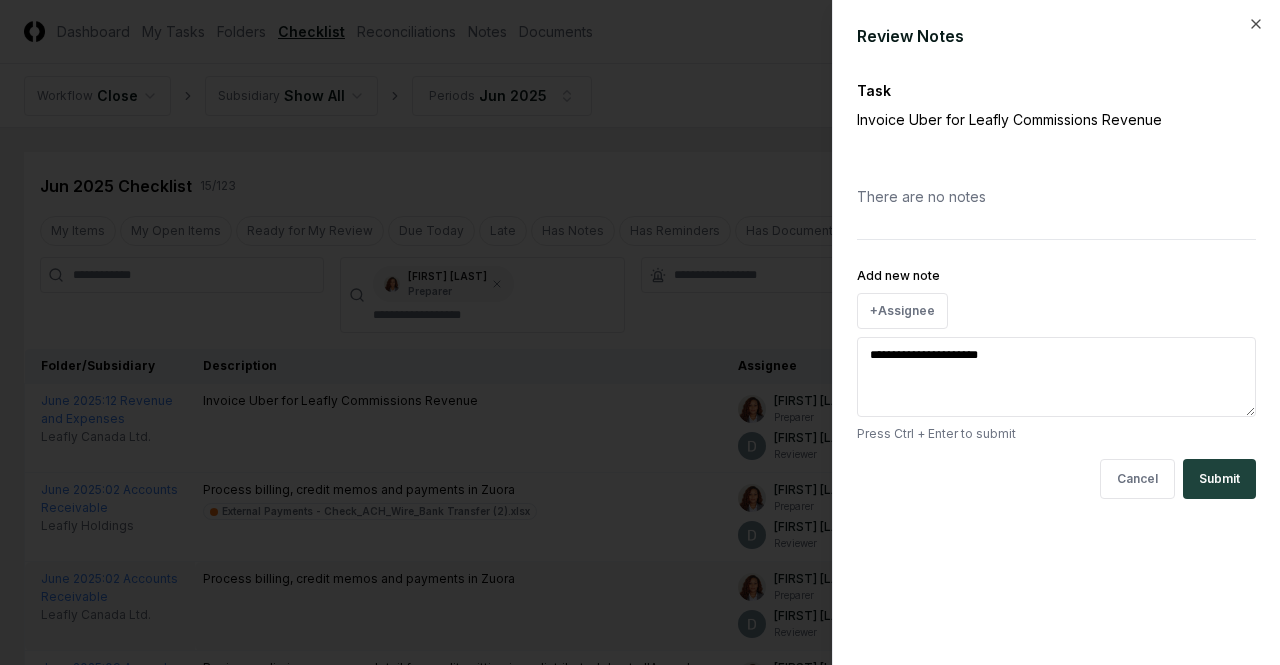 type on "*" 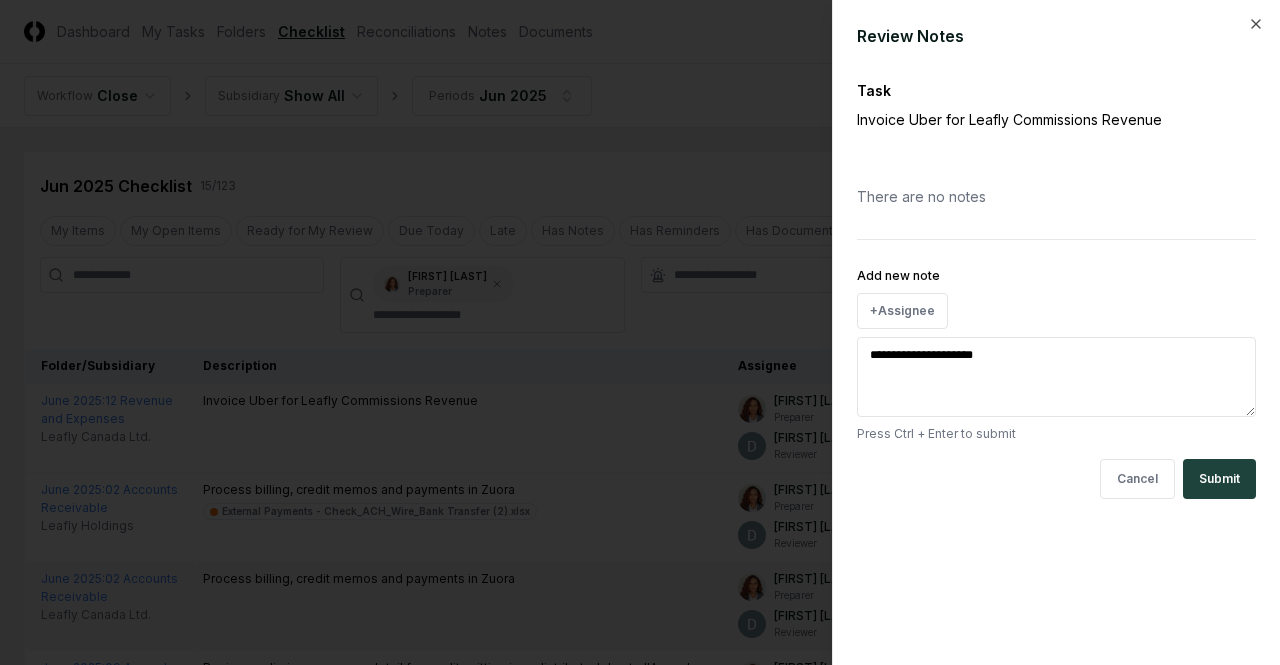 type on "*" 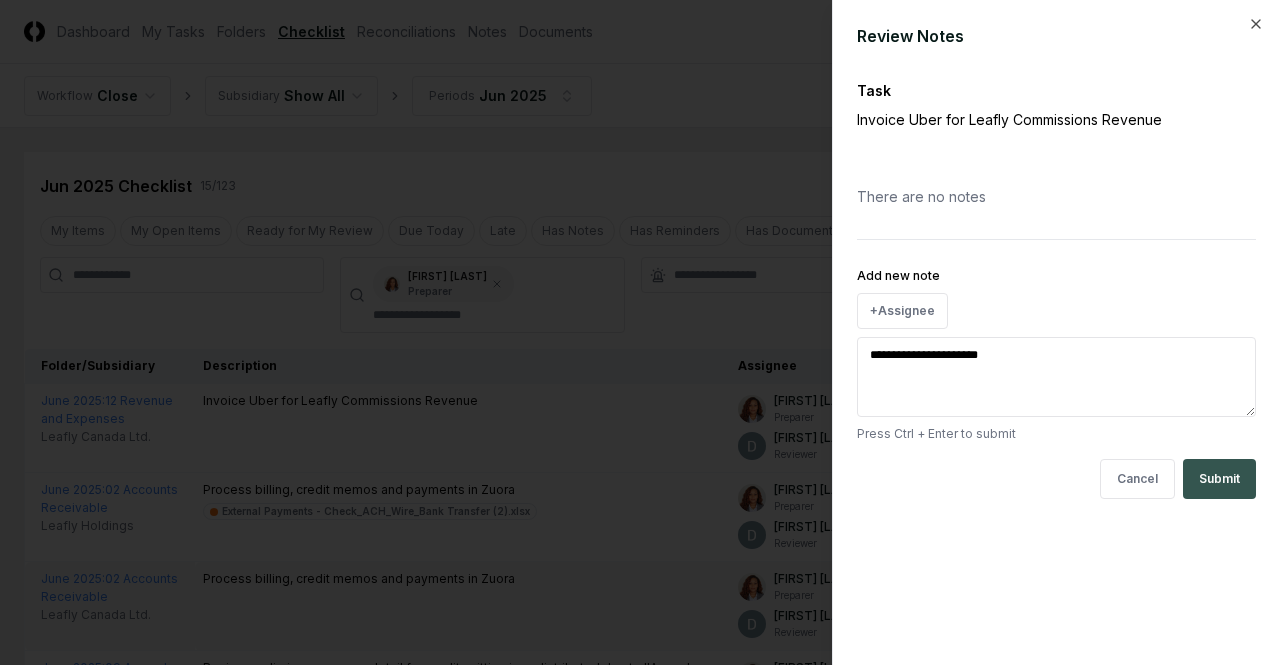 type on "**********" 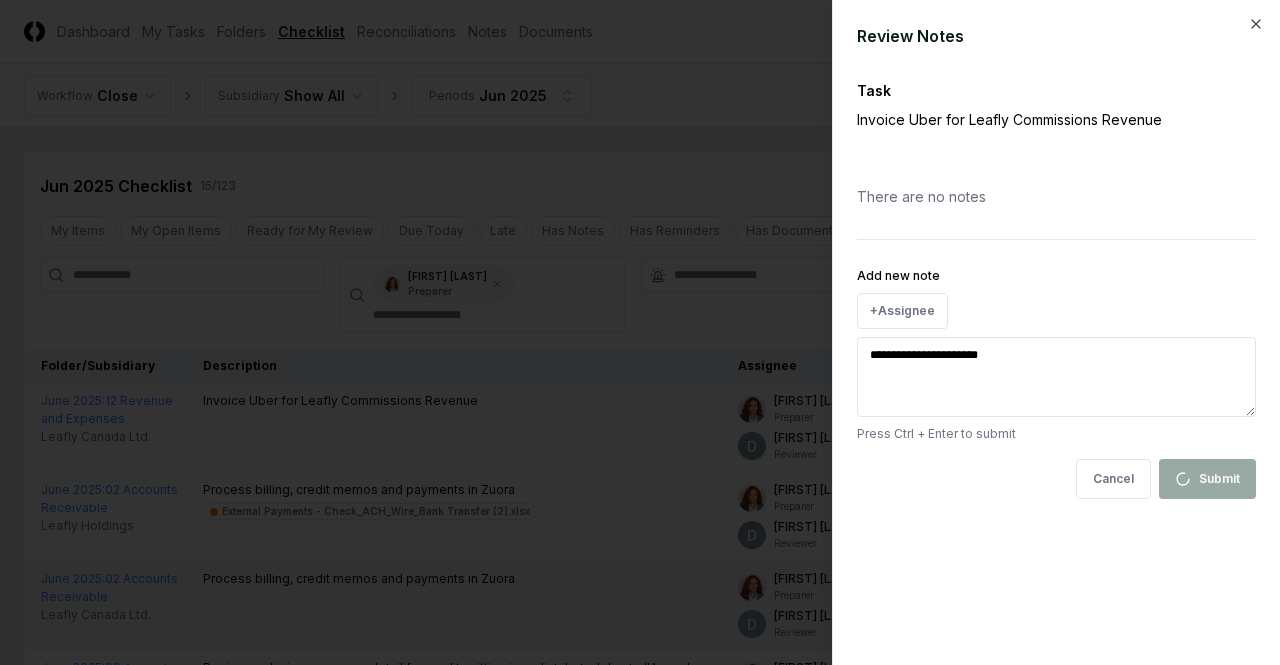 type 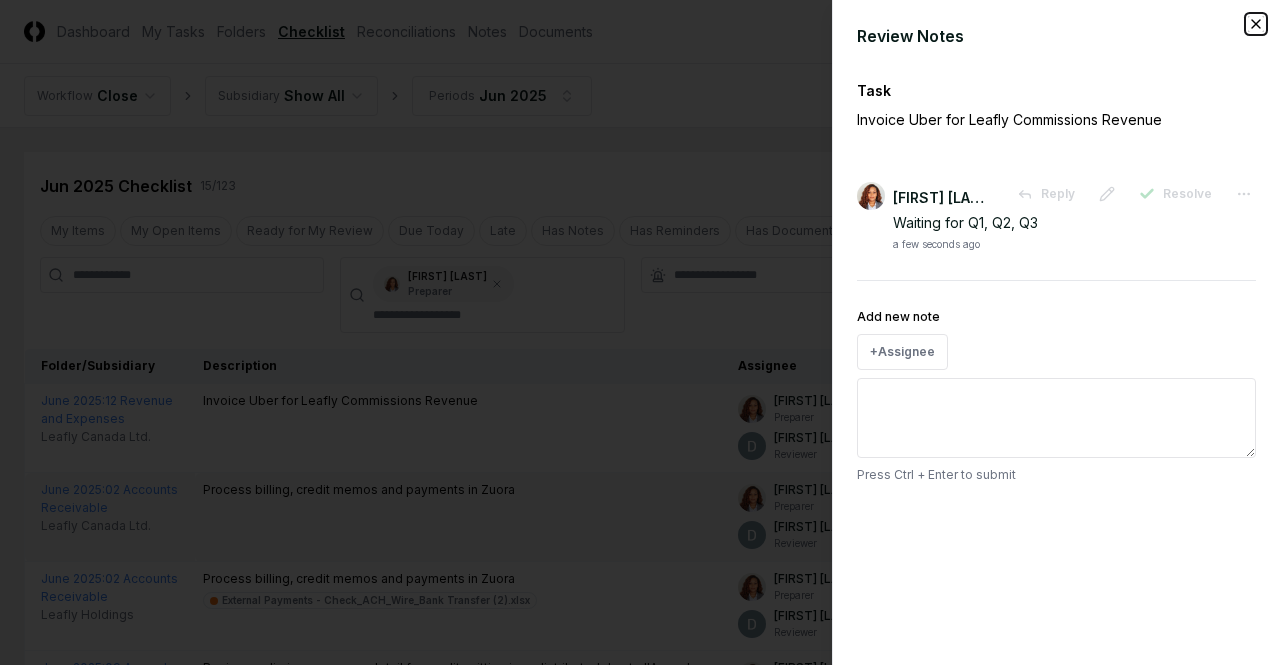 click 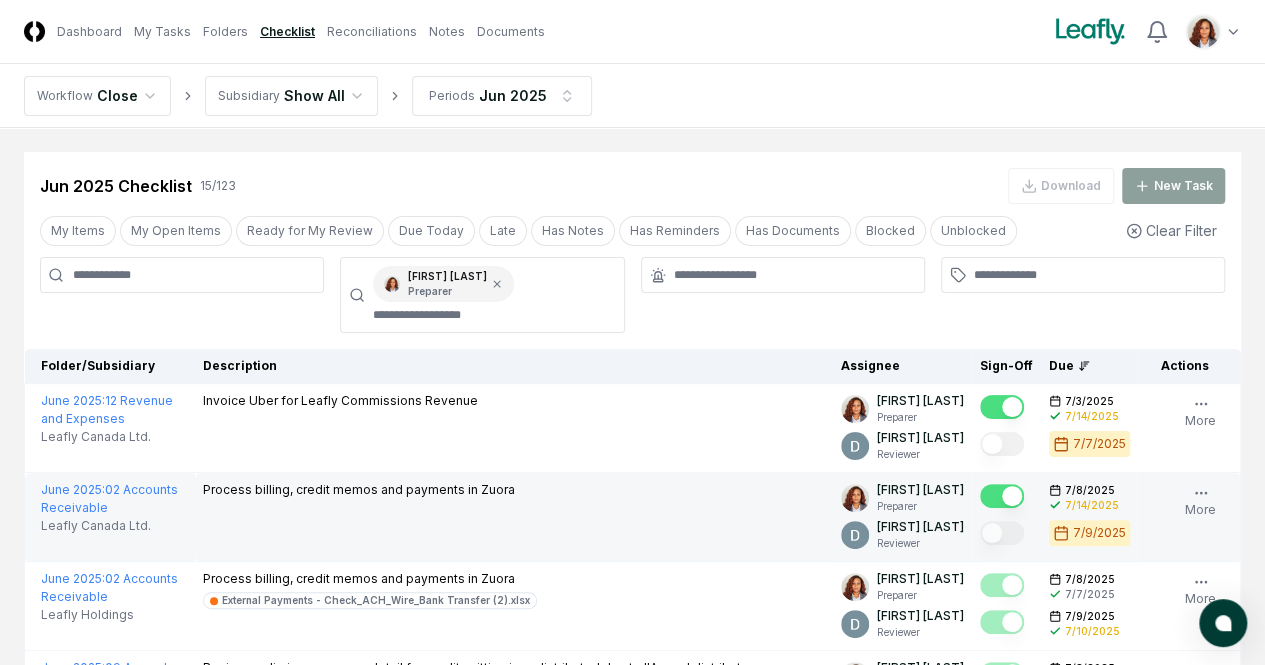 click on "Workflow Close Subsidiary Show All Periods Jun 2025" at bounding box center (632, 96) 